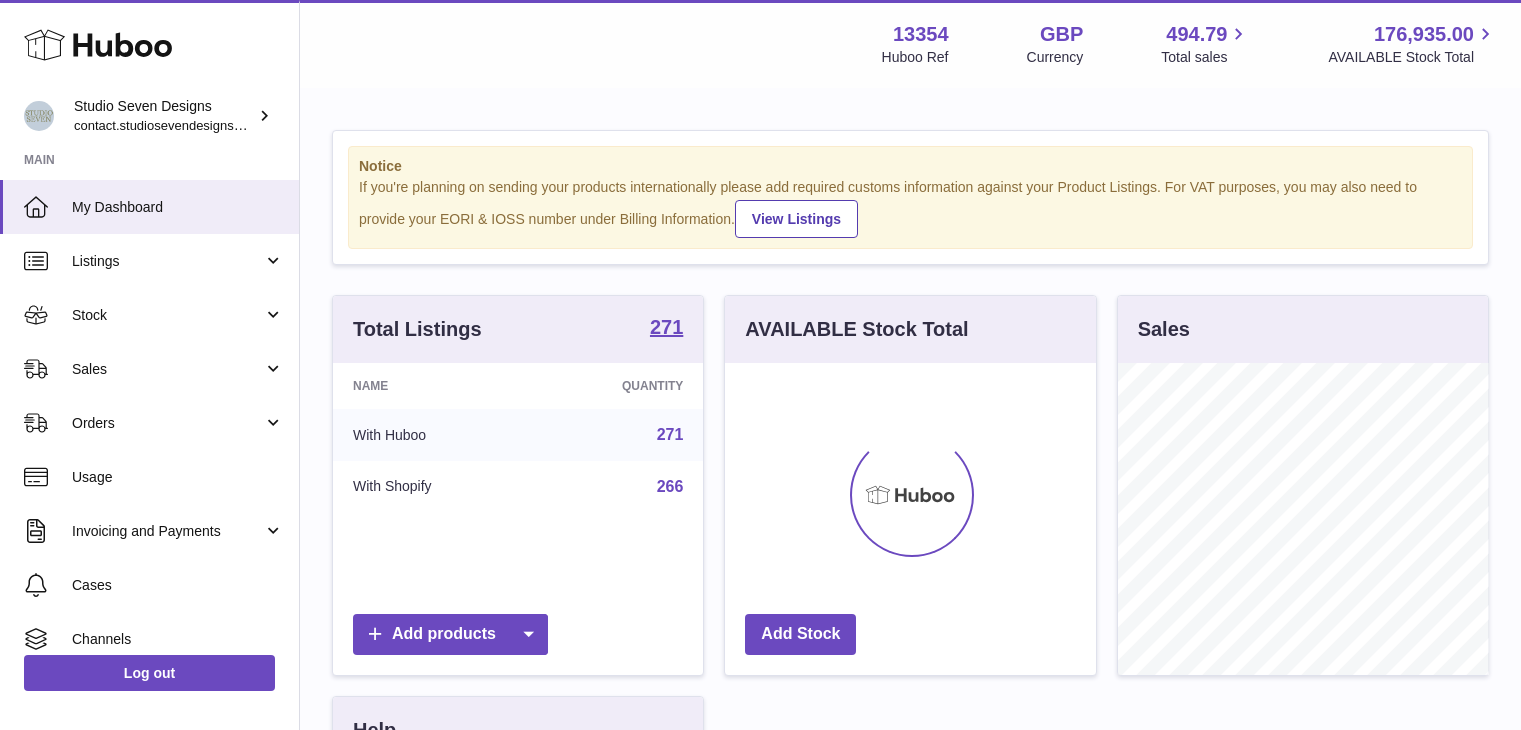 scroll, scrollTop: 0, scrollLeft: 0, axis: both 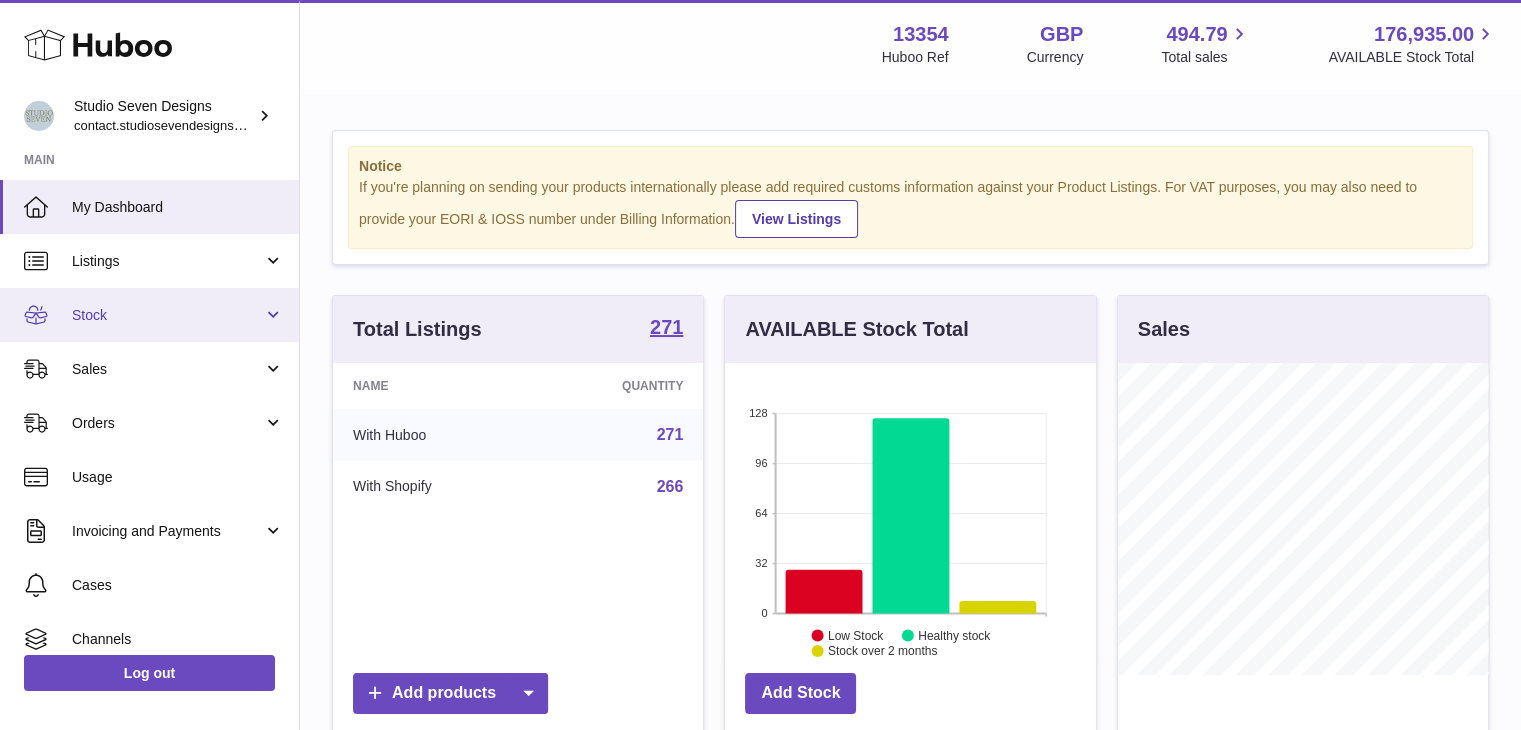 click on "Stock" at bounding box center [149, 315] 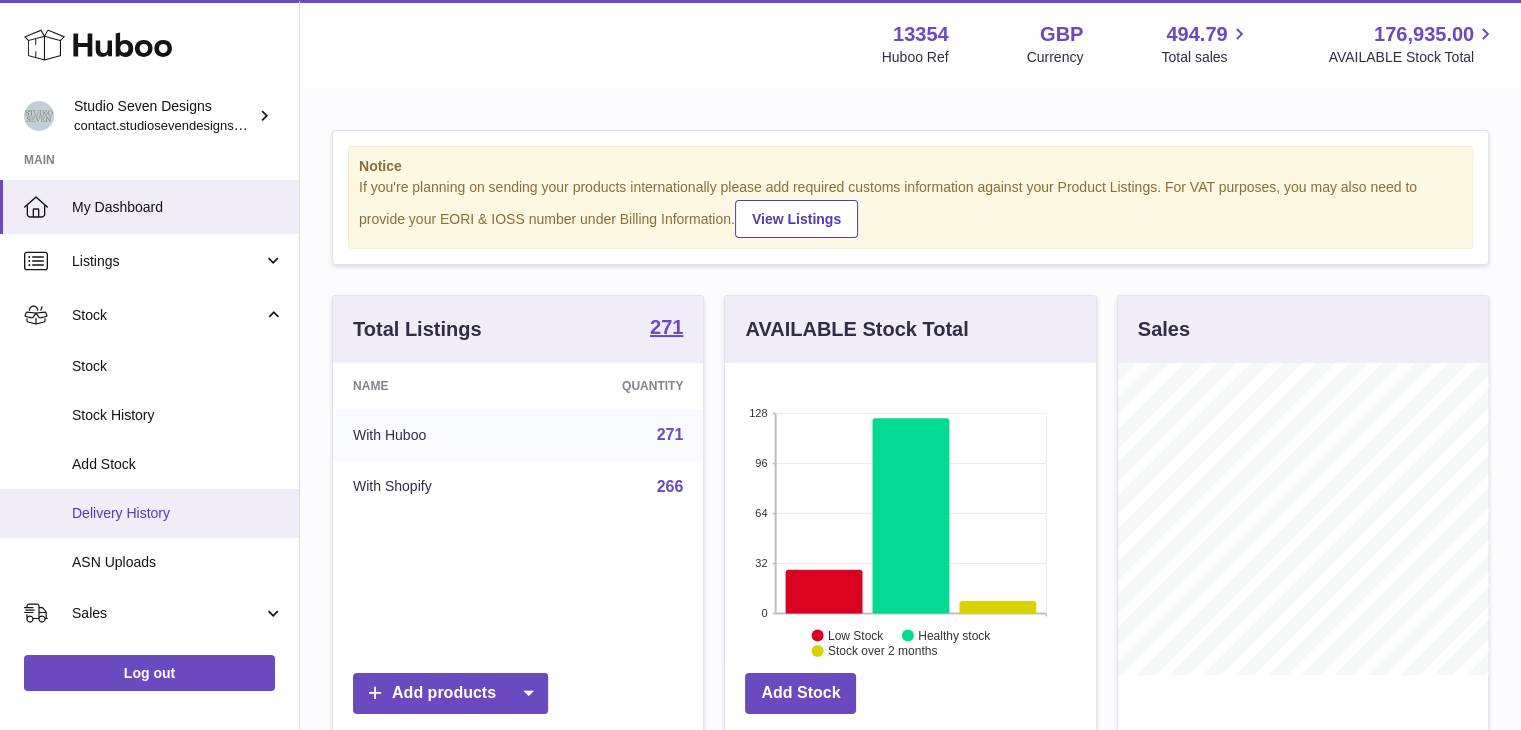 click on "Delivery History" at bounding box center (178, 513) 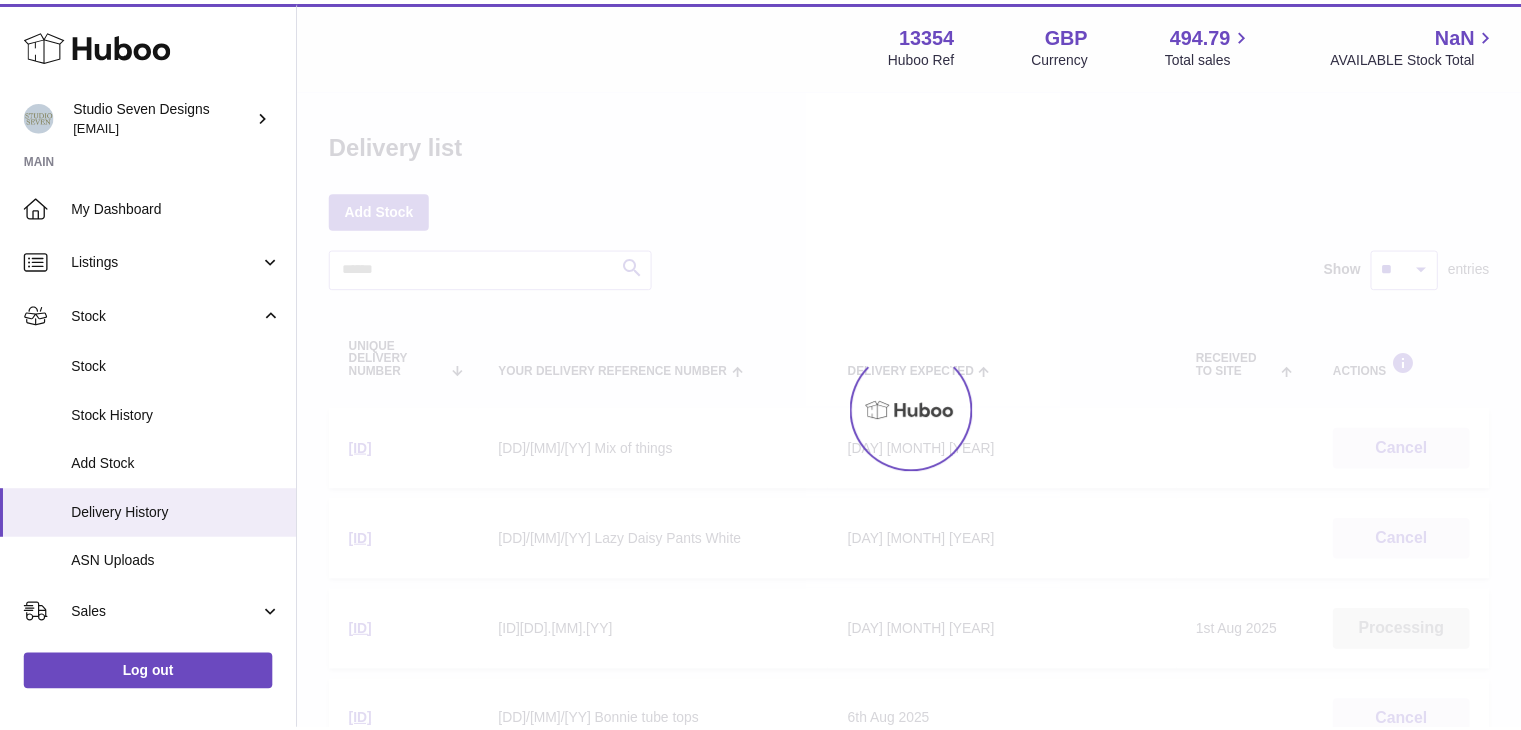 scroll, scrollTop: 0, scrollLeft: 0, axis: both 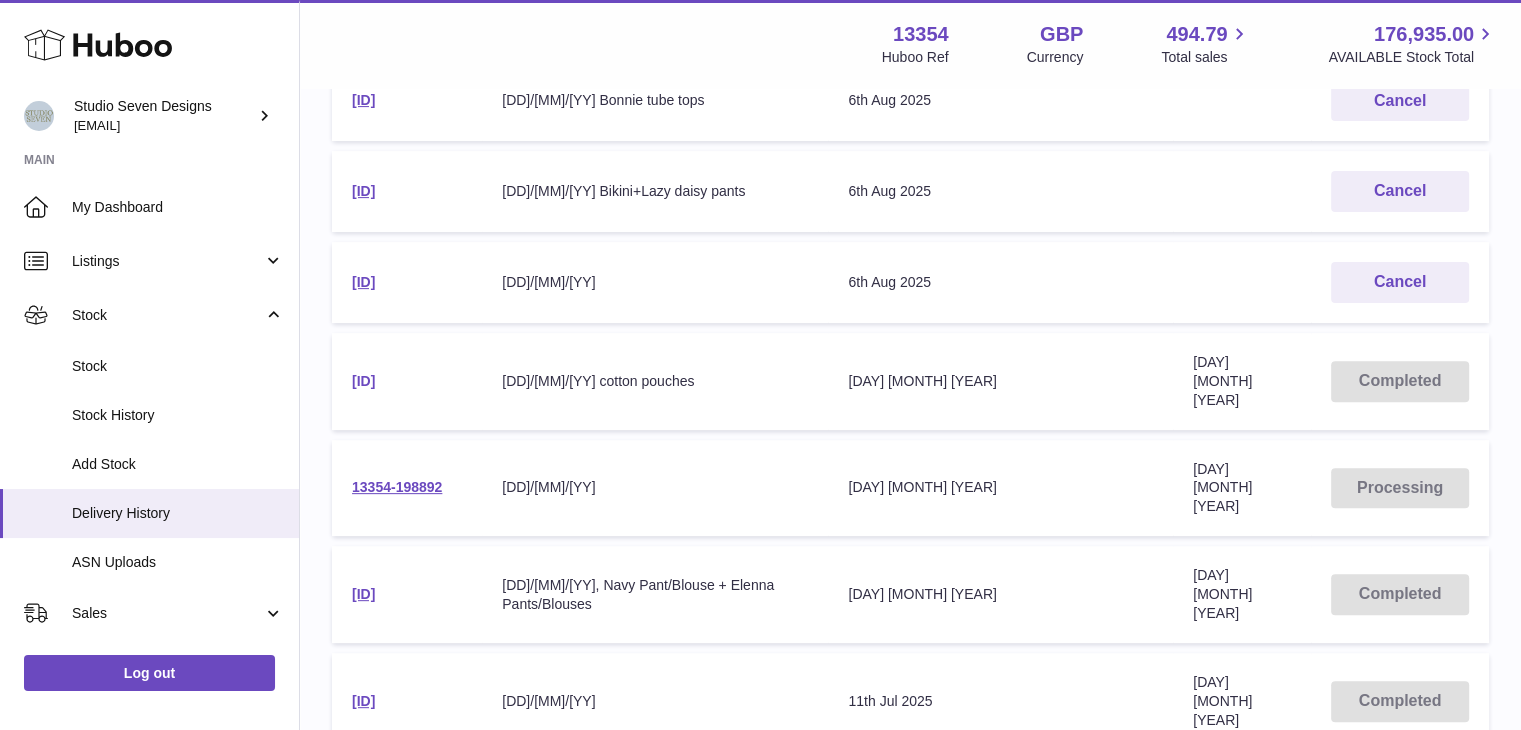 click on "13354-198893" at bounding box center (363, 381) 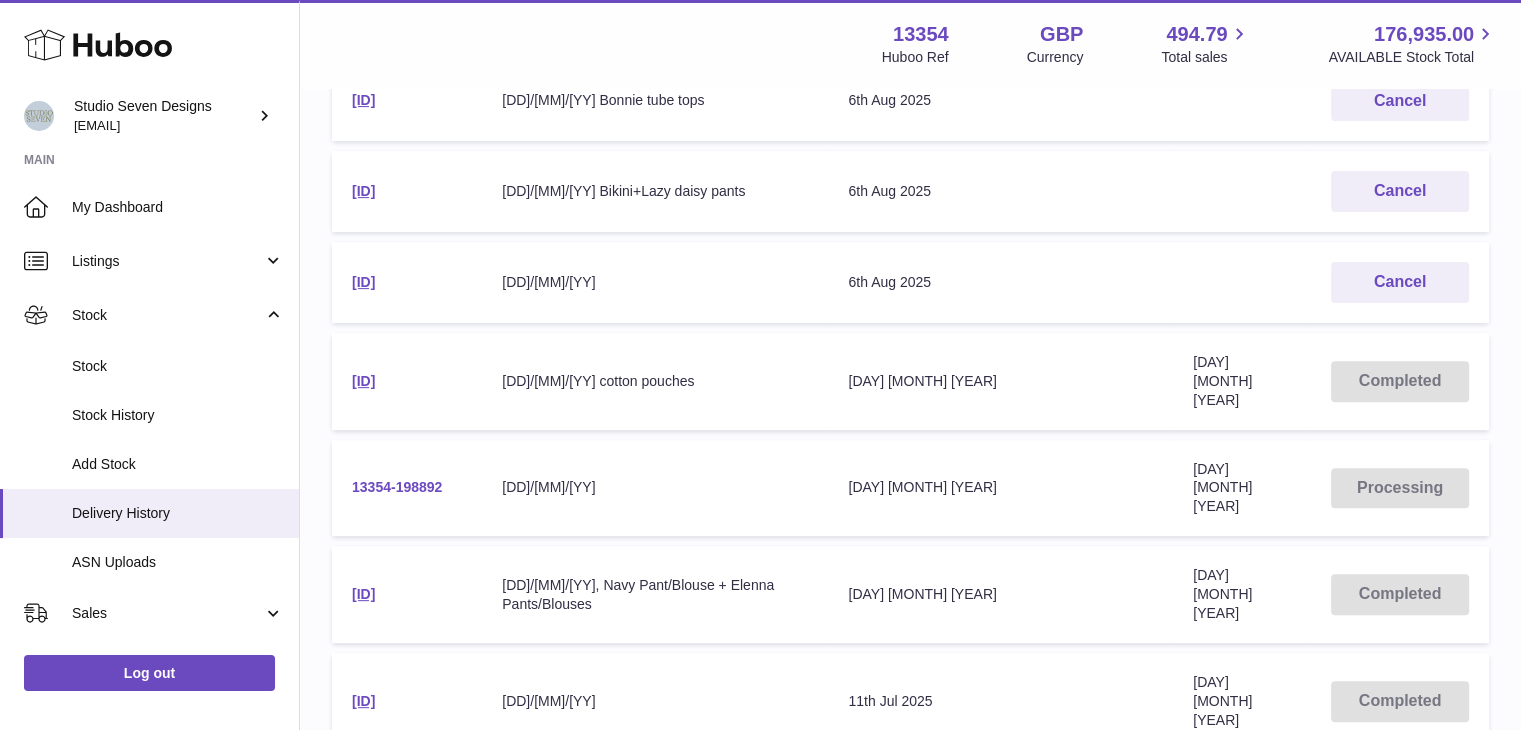 click on "13354-198892" at bounding box center [397, 487] 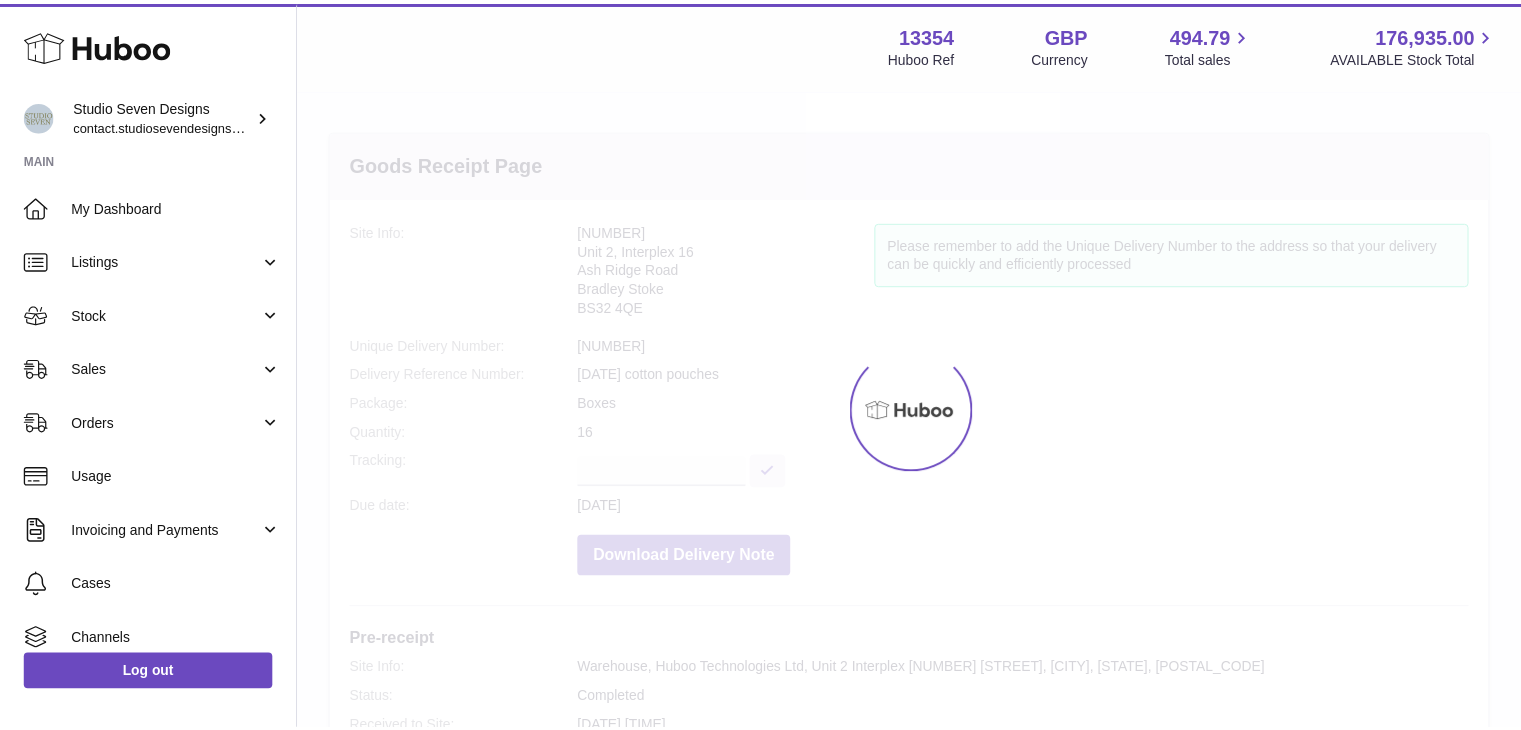 scroll, scrollTop: 0, scrollLeft: 0, axis: both 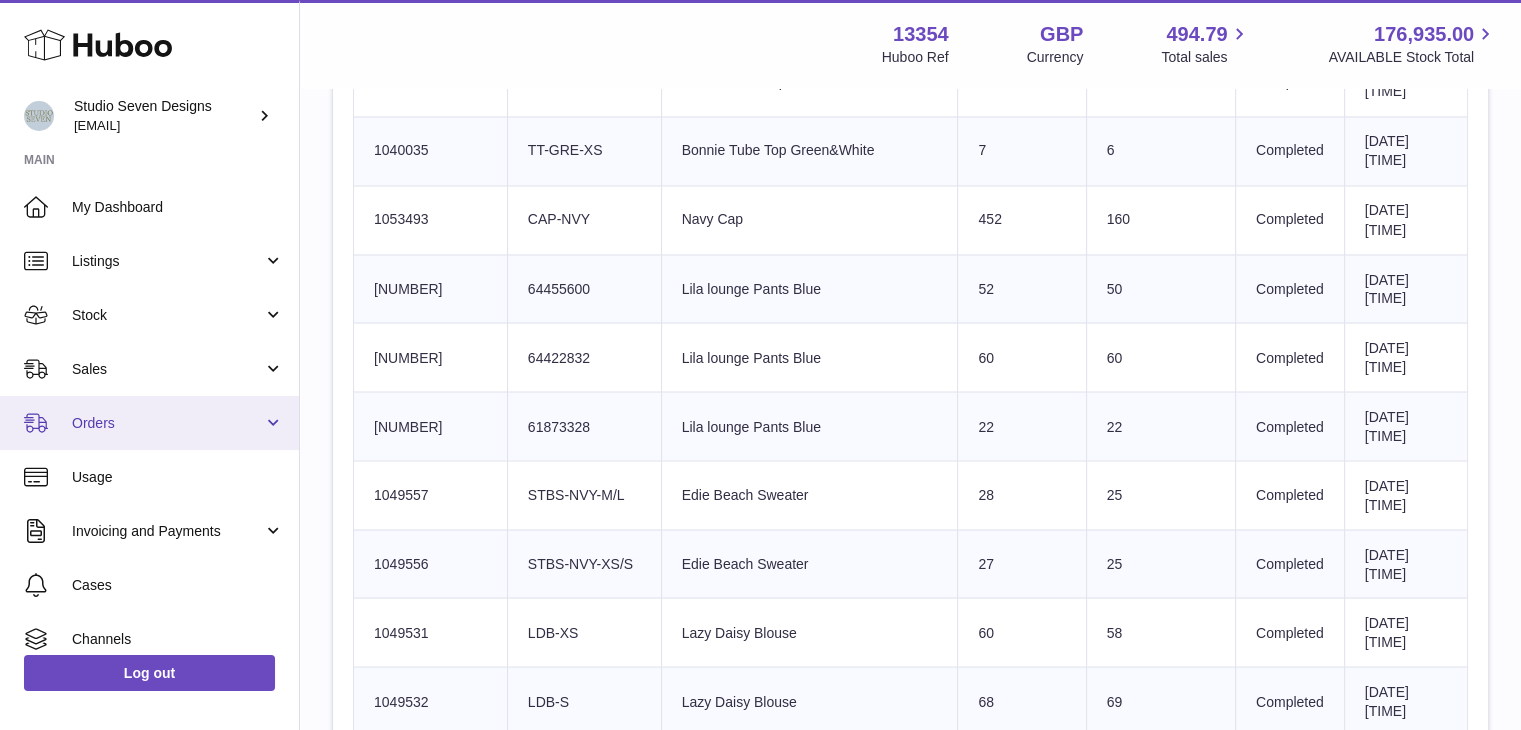 click on "Orders" at bounding box center (167, 423) 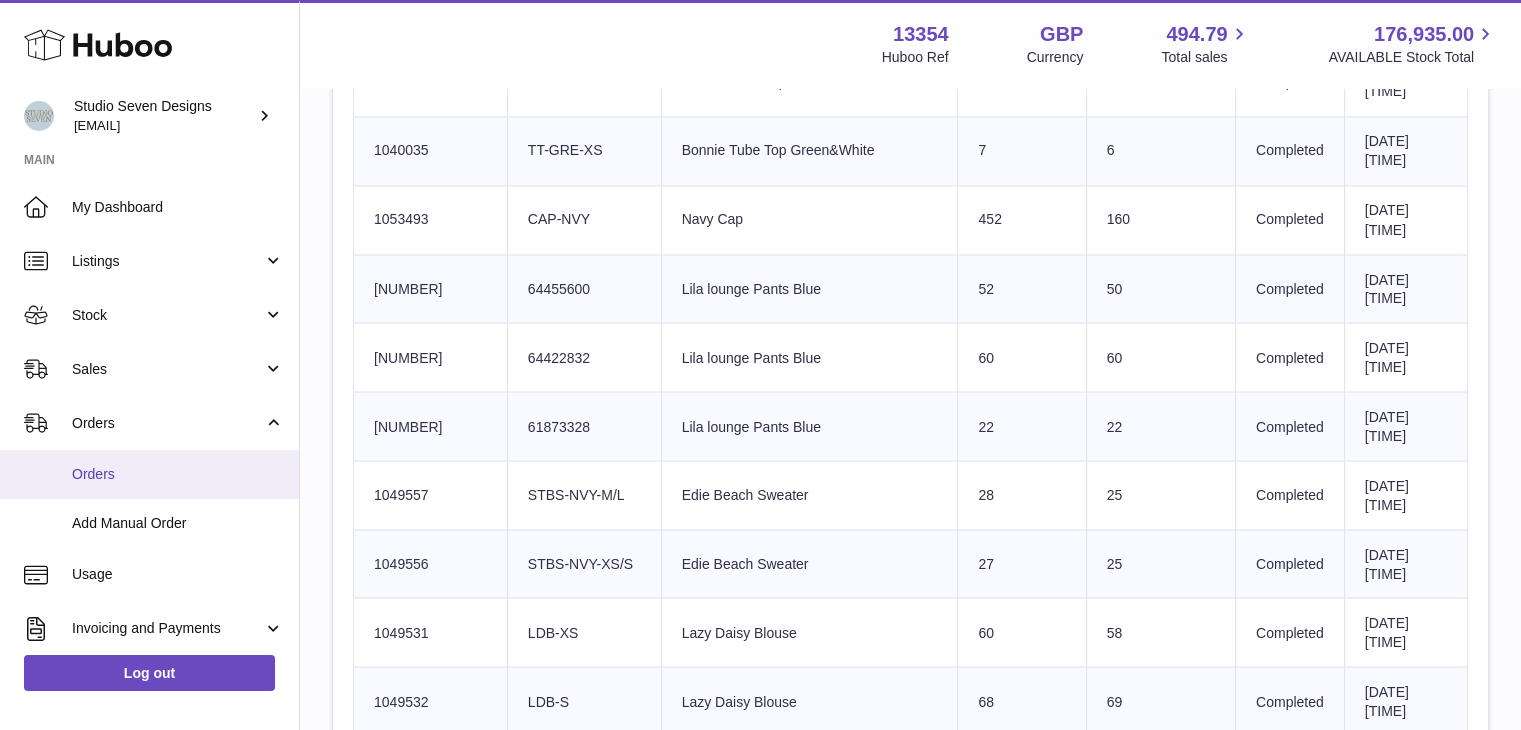 click on "Orders" at bounding box center (149, 474) 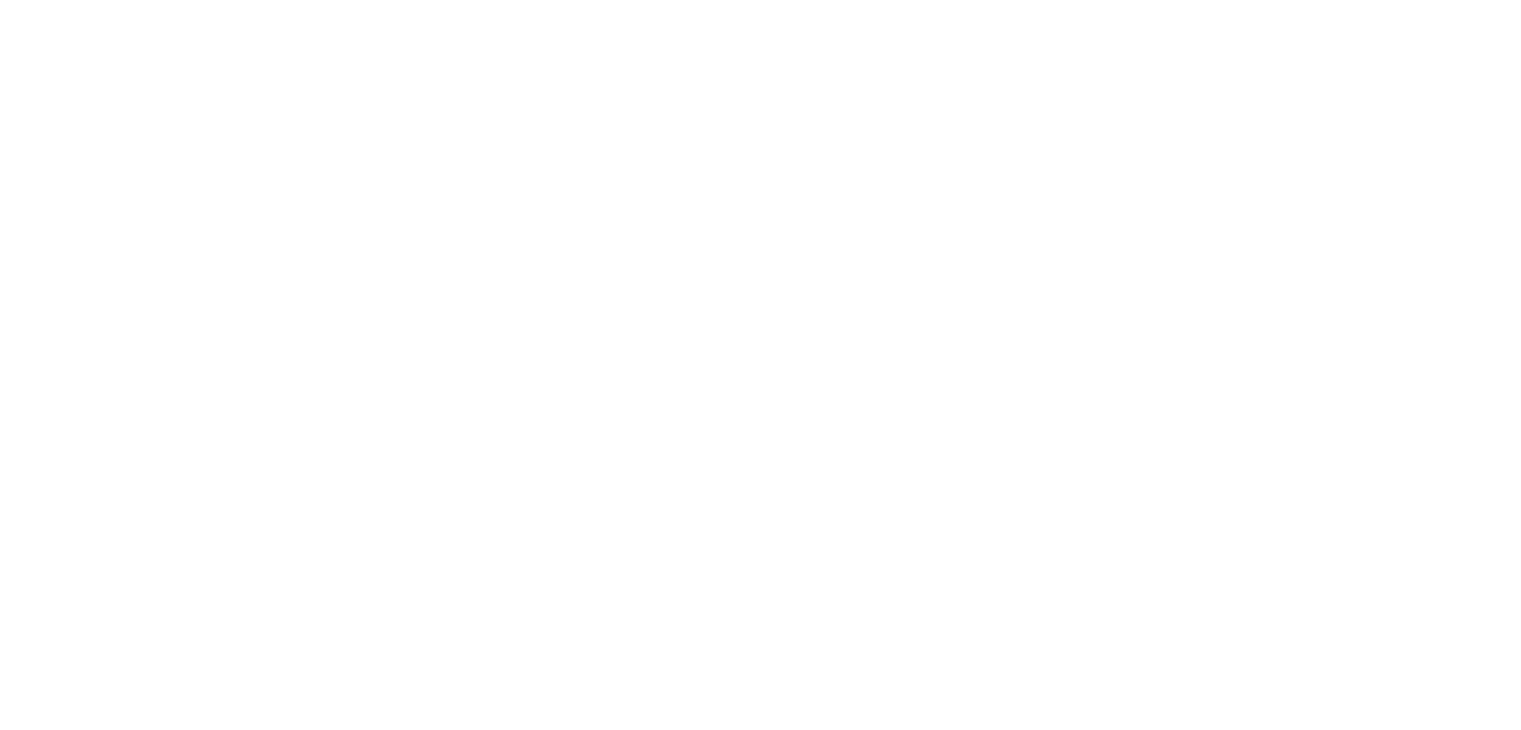 scroll, scrollTop: 0, scrollLeft: 0, axis: both 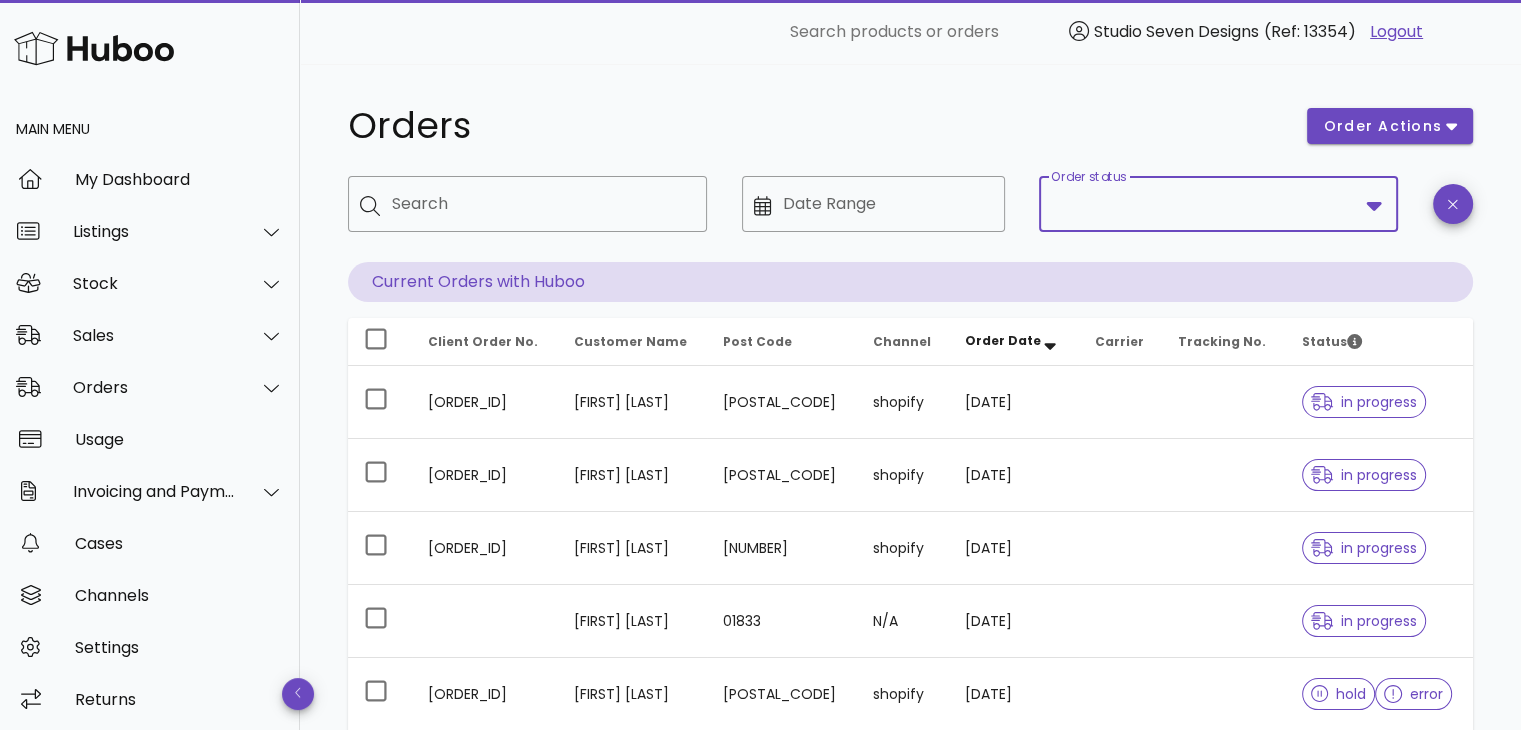 click on "Order status" at bounding box center (1204, 204) 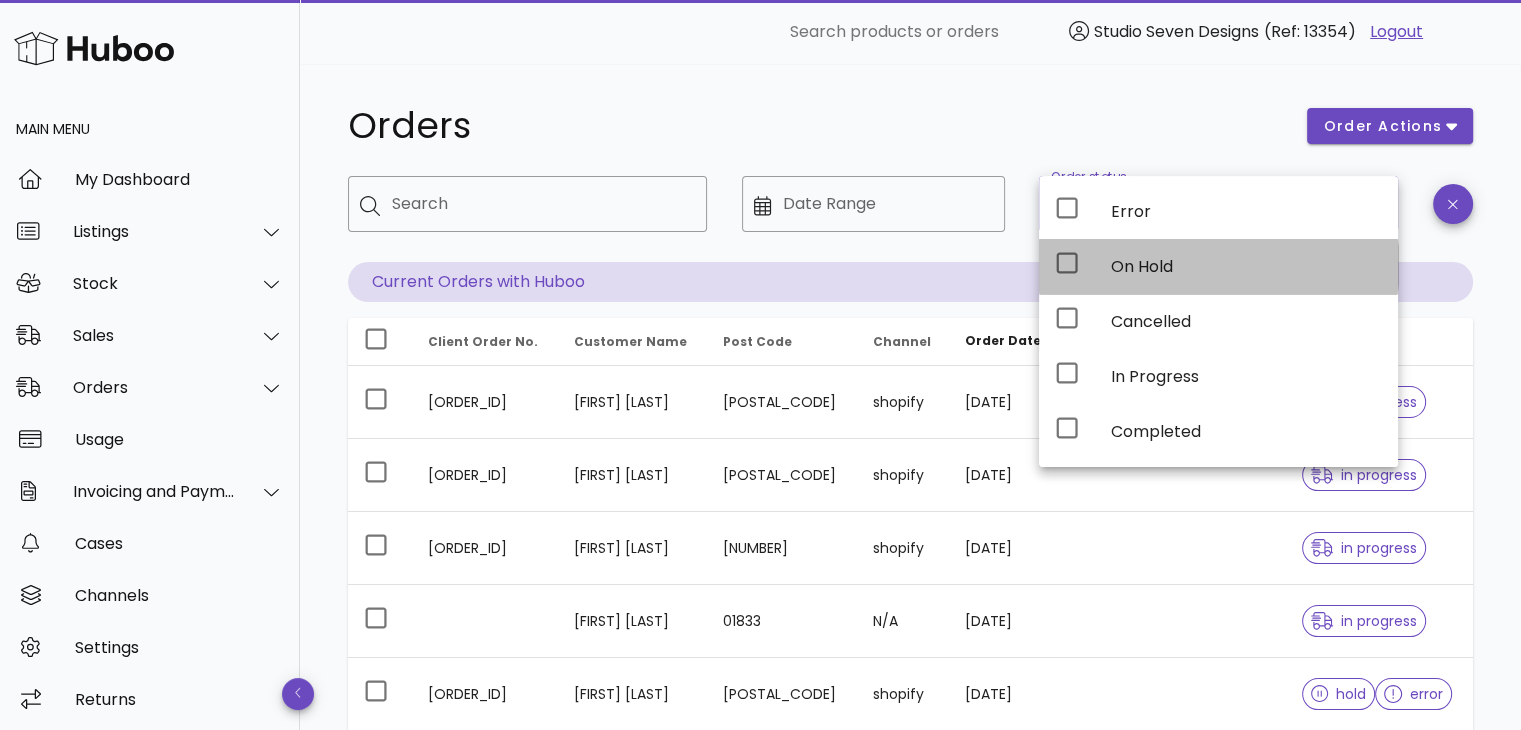 click 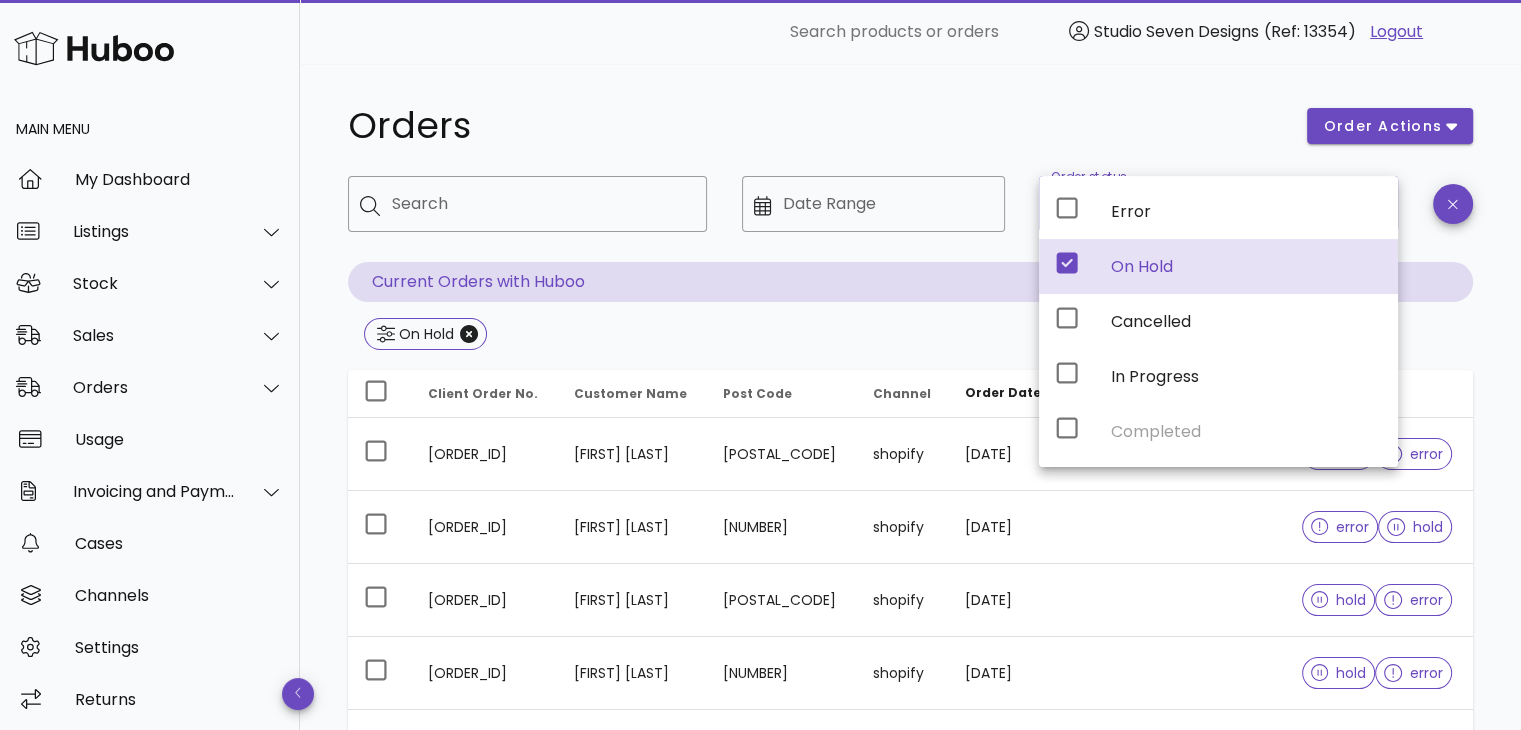 click on "Orders  order actions ​ Search ​ Date Range ​ Order status On Hold Current Orders with Huboo On Hold Client Order No. Customer Name Post Code Channel Order Date Carrier Tracking No.  Status  [ORDER_ID] [FIRST] [LAST] [POSTAL_CODE] shopify [DATE]  hold   error  [ORDER_ID] [FIRST] [LAST] [POSTAL_CODE] shopify [DATE]  error   hold  [ORDER_ID] [FIRST] [LAST] [POSTAL_CODE] shopify [DATE]  hold   error  [ORDER_ID] [FIRST] [LAST] [POSTAL_CODE] shopify [DATE]  hold   error  [ORDER_ID] [FIRST] [LAST] [POSTAL_CODE] shopify [DATE]  hold   error  [ORDER_ID] [FIRST] [LAST] [POSTAL_CODE] shopify [DATE]  hold   error  [ORDER_ID] [LAST] [POSTAL_CODE] shopify [DATE]  hold   error  [ORDER_ID] [FIRST] [LAST] [POSTAL_CODE] shopify [DATE]  hold   error  [ORDER_ID] [FIRST] [LAST] [POSTAL_CODE] shopify [DATE]  hold   error  [ORDER_ID] [FIRST] [LAST] [POSTAL_CODE] shopify [DATE]  hold   error  Rows per page: 10 1-10 of 30 All Rights Reserved. Copyright 2025 - huboo.co.uk  help   Website and Dashboard Terms of Use   and   Service Terms & Conditions" at bounding box center [910, 716] 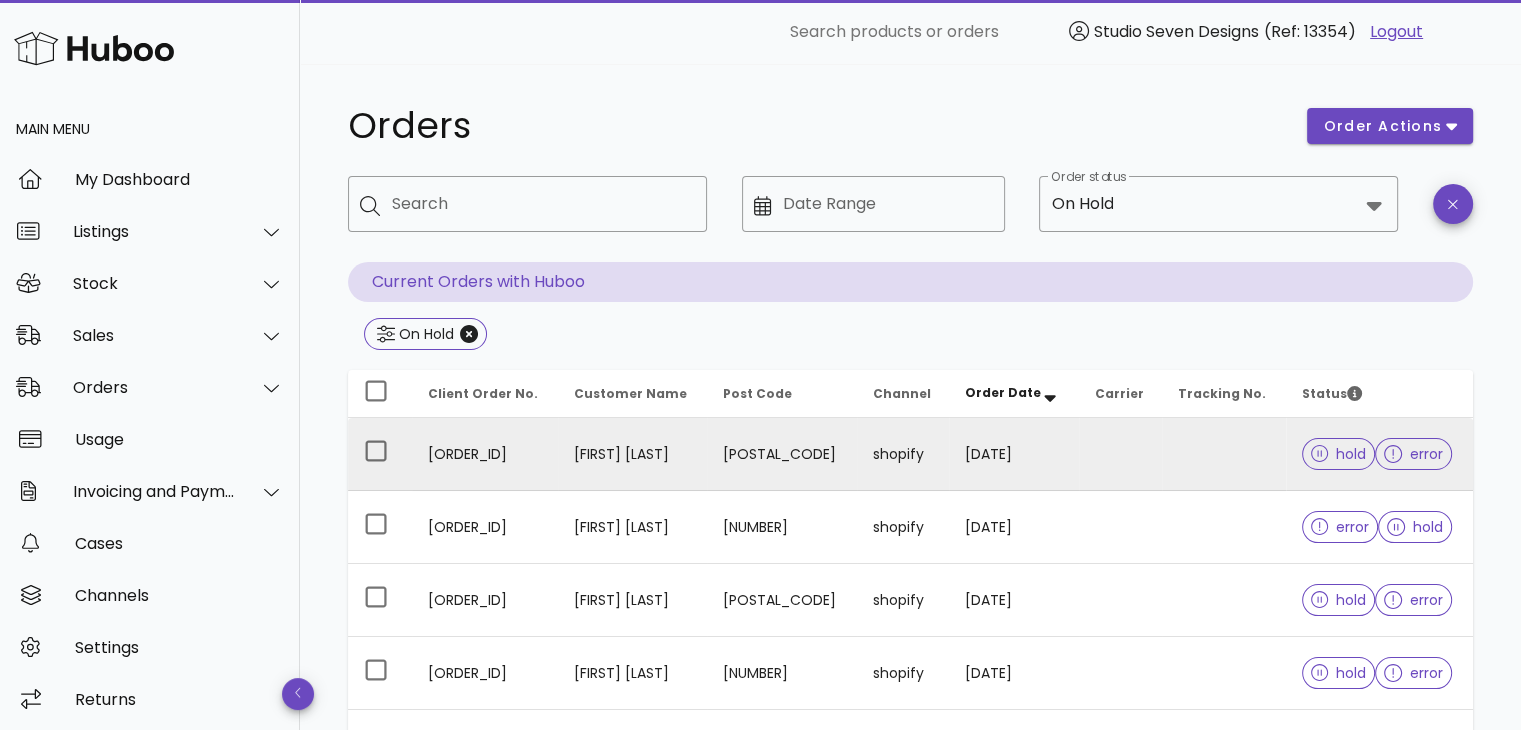scroll, scrollTop: 636, scrollLeft: 0, axis: vertical 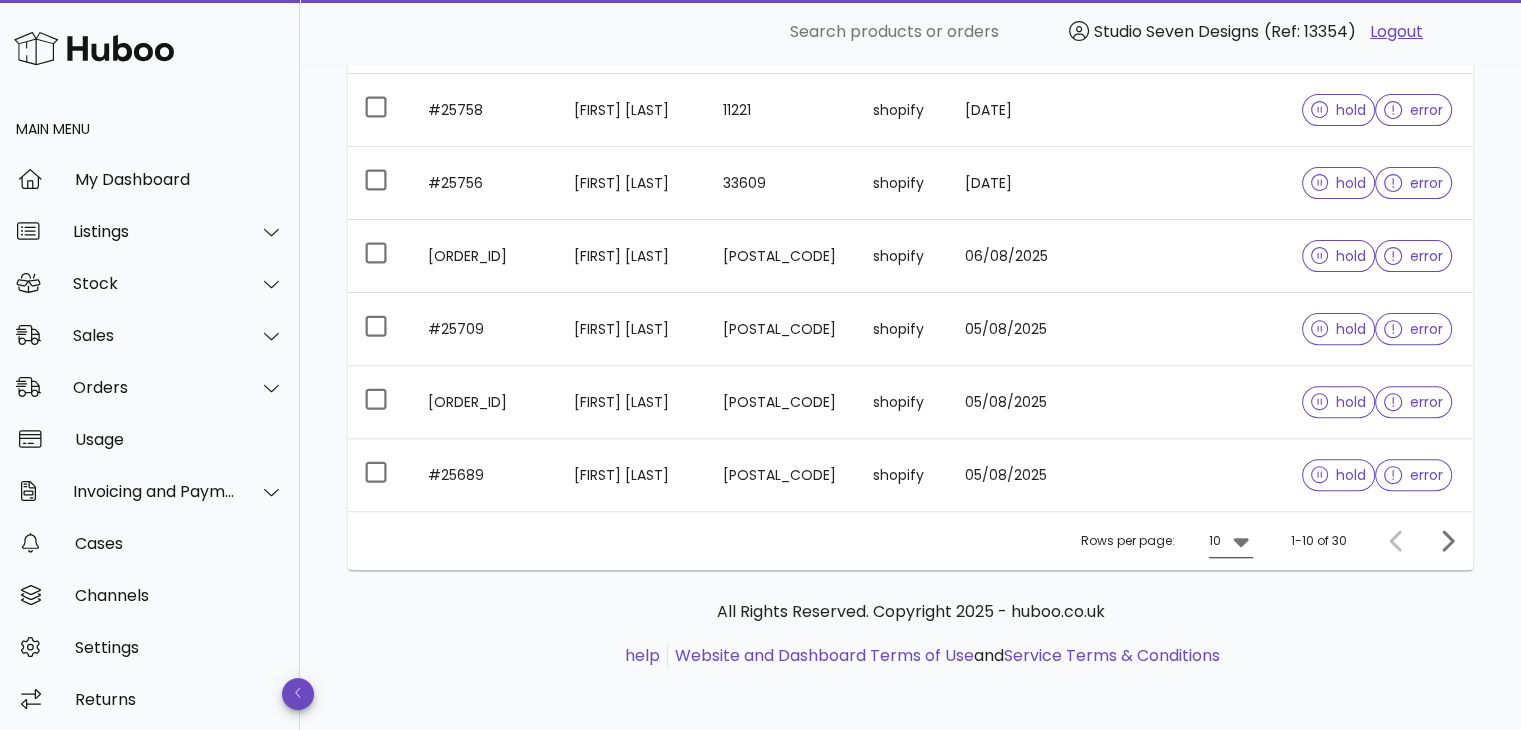 click 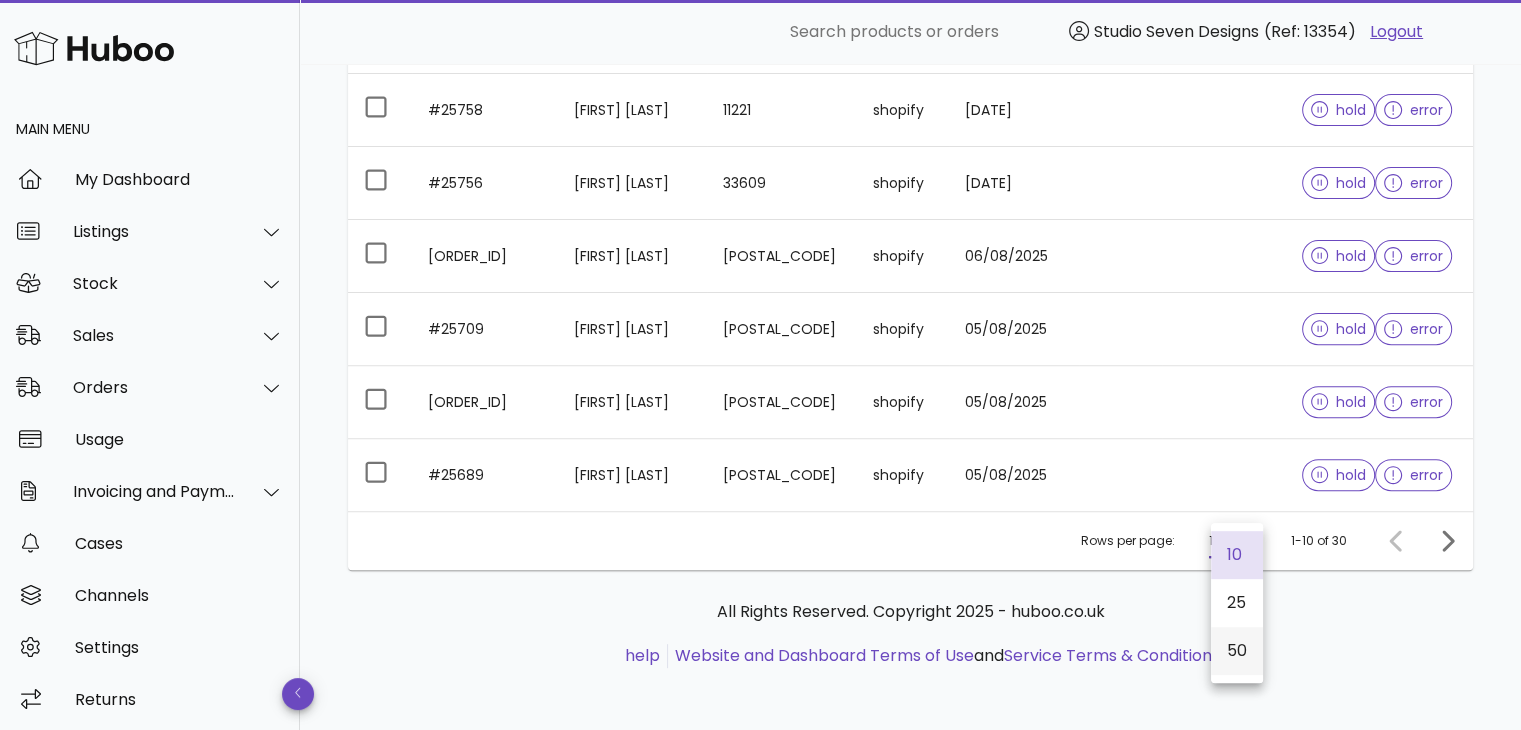 click on "50" at bounding box center [1237, 650] 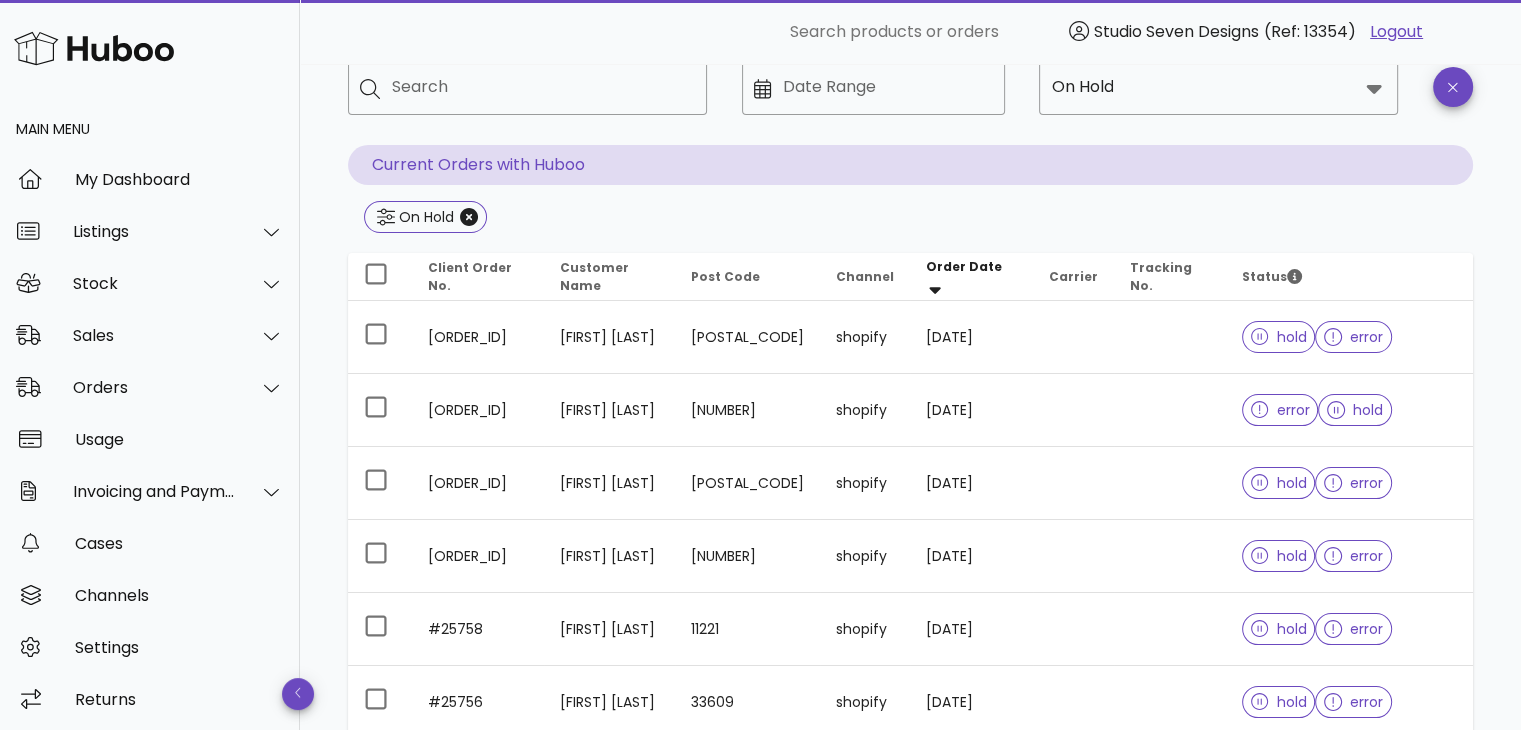 scroll, scrollTop: 0, scrollLeft: 0, axis: both 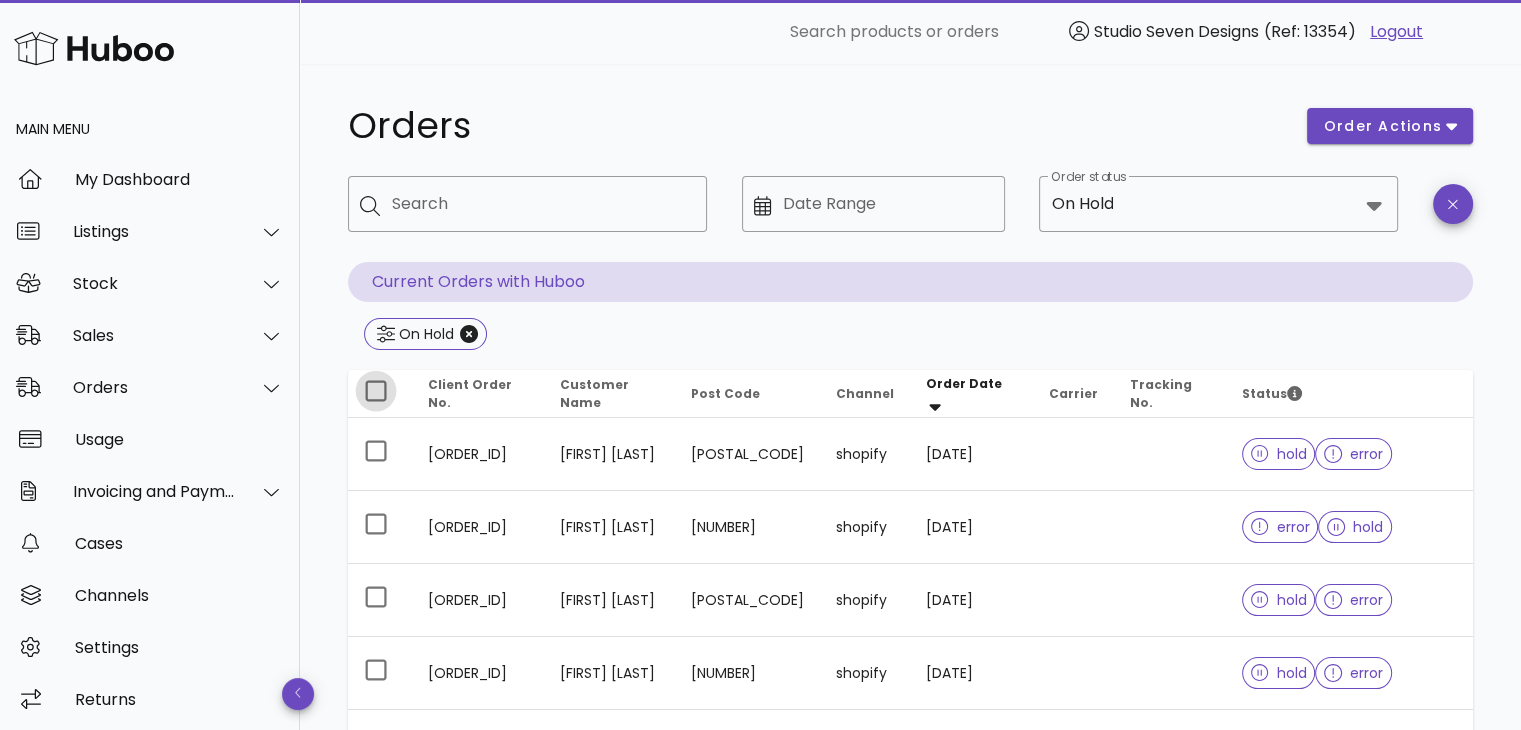 click at bounding box center [376, 391] 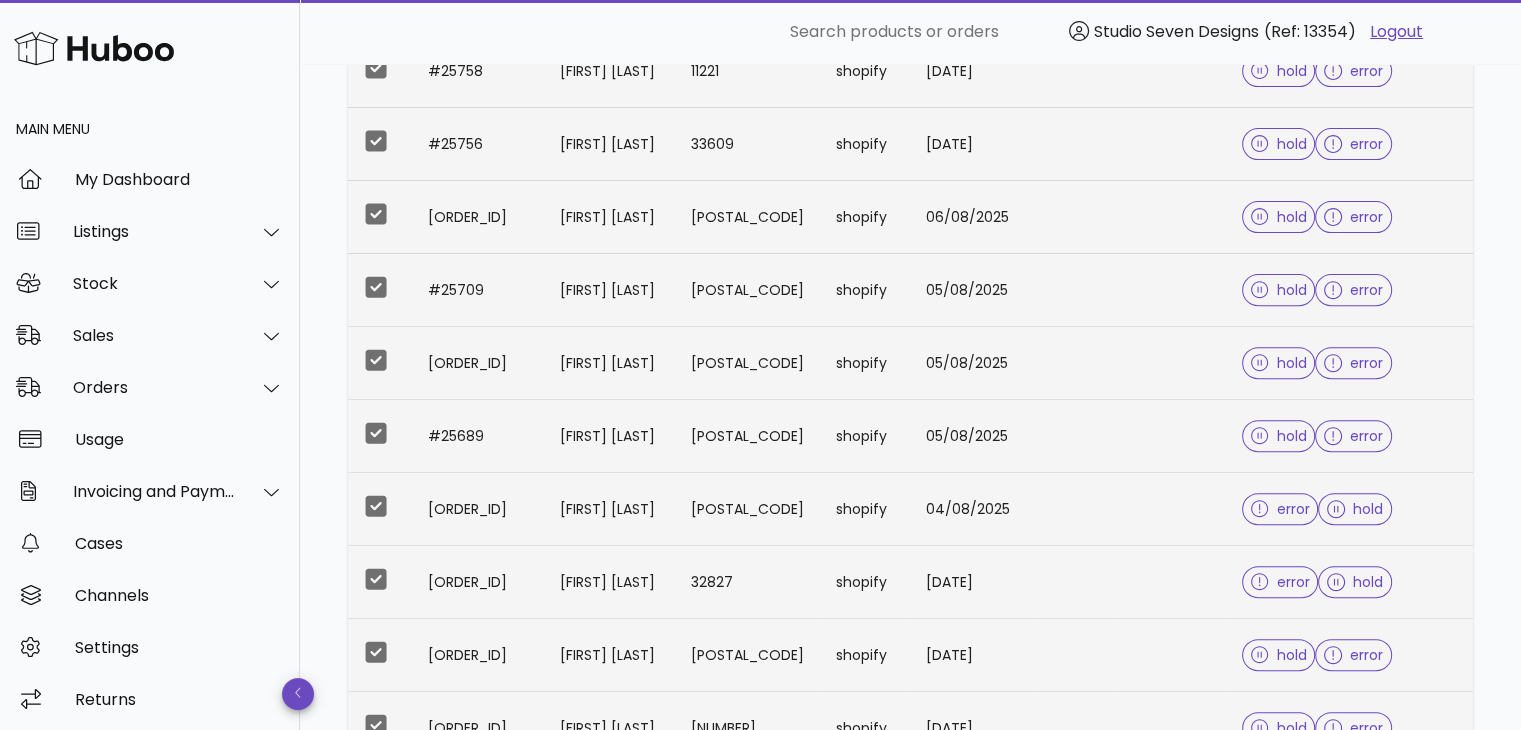 scroll, scrollTop: 0, scrollLeft: 0, axis: both 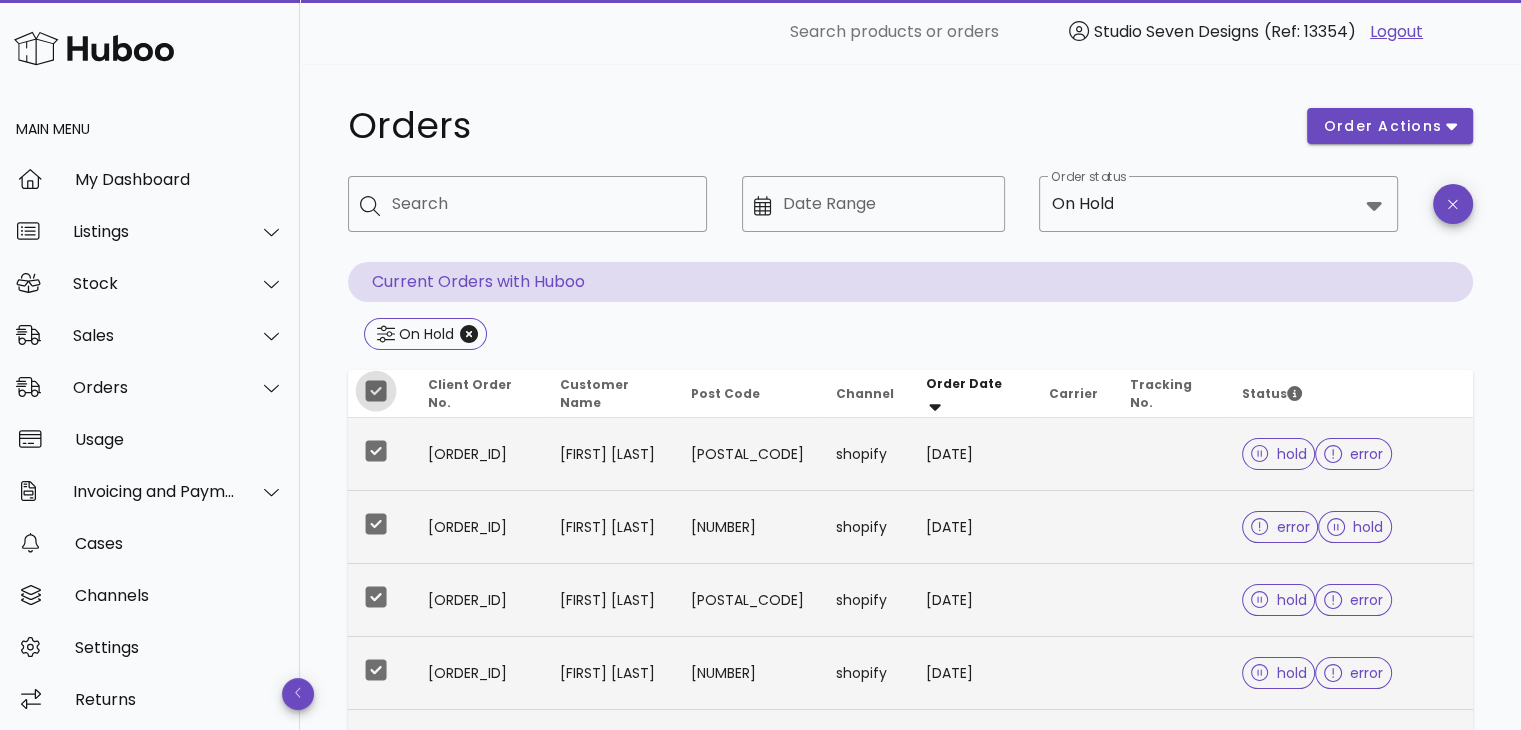 click at bounding box center (376, 391) 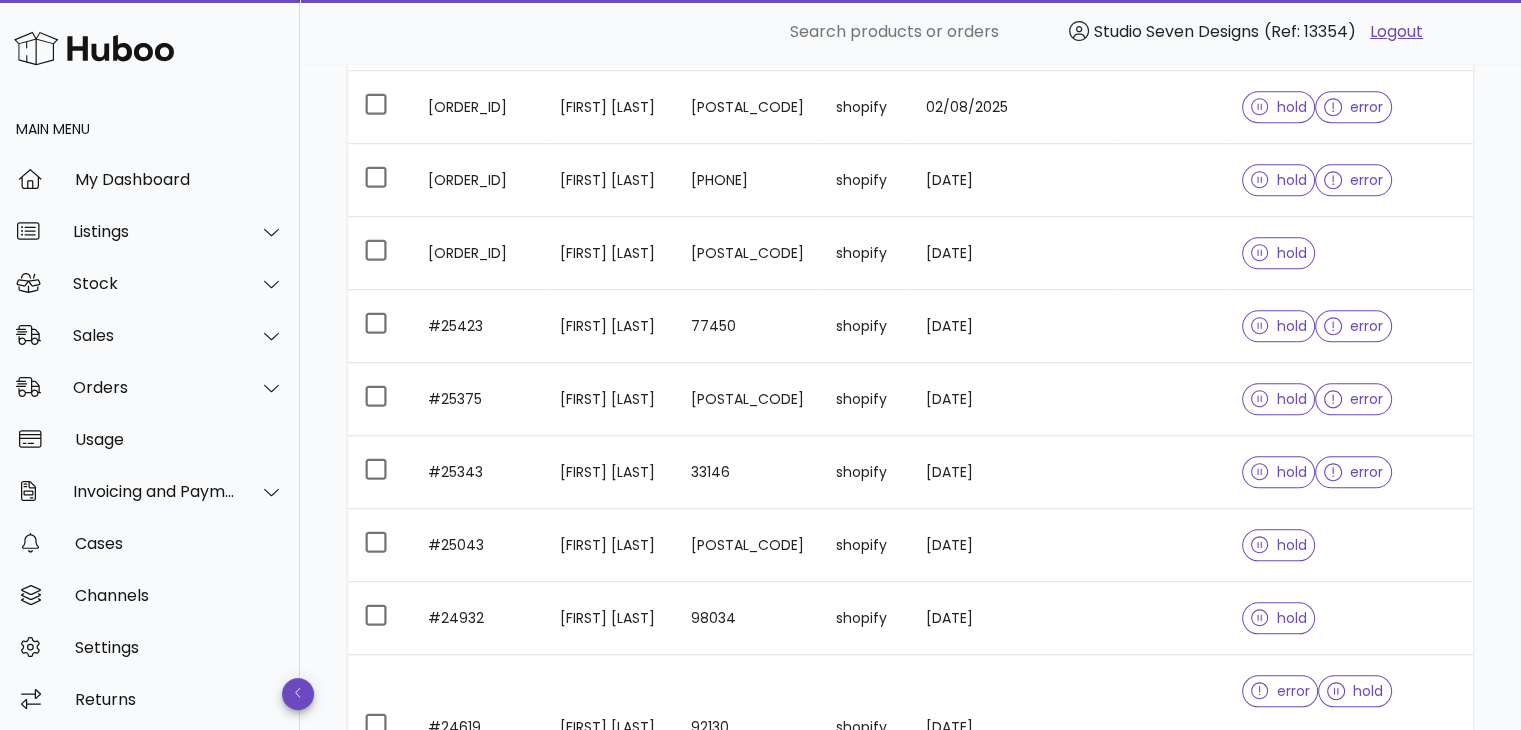 scroll, scrollTop: 2164, scrollLeft: 0, axis: vertical 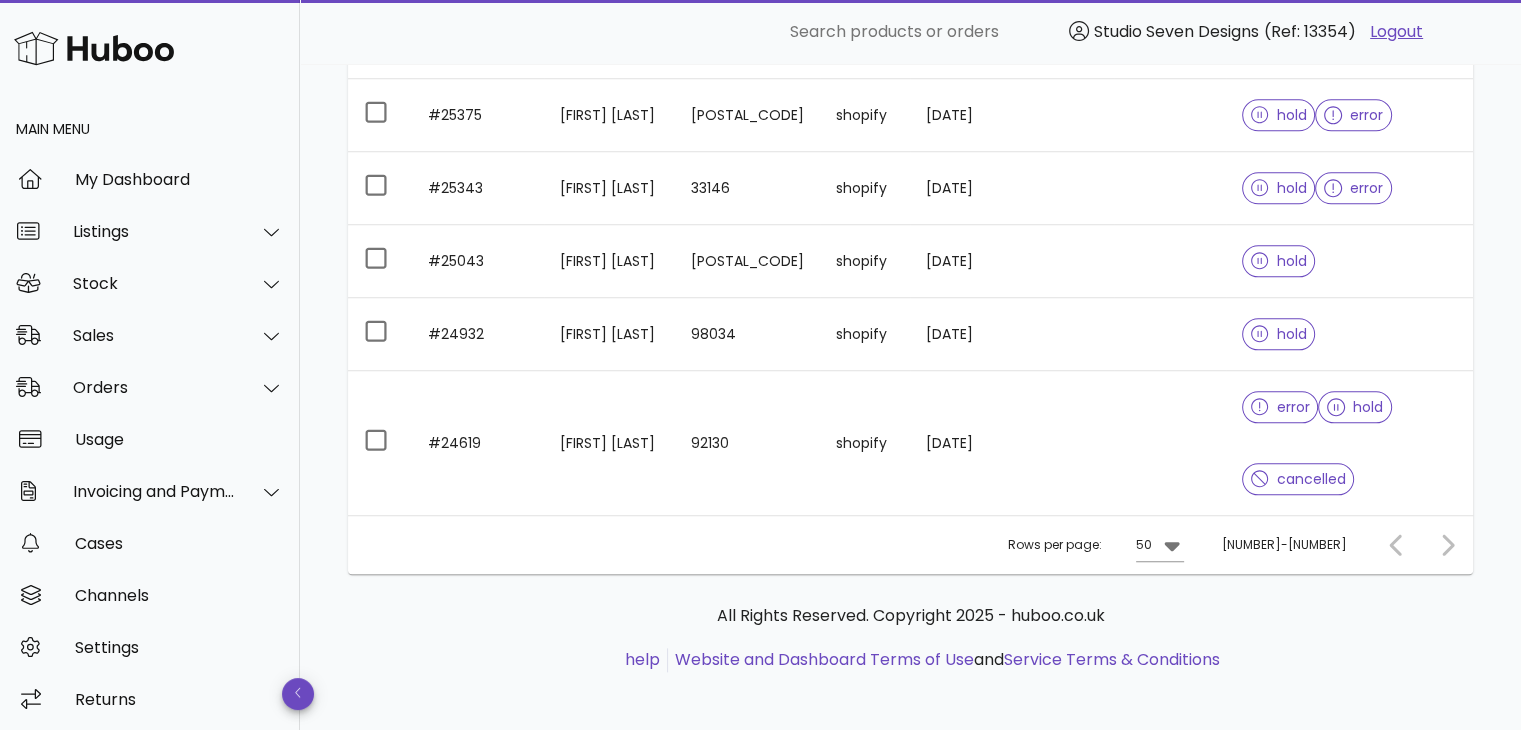 click at bounding box center [1443, 545] 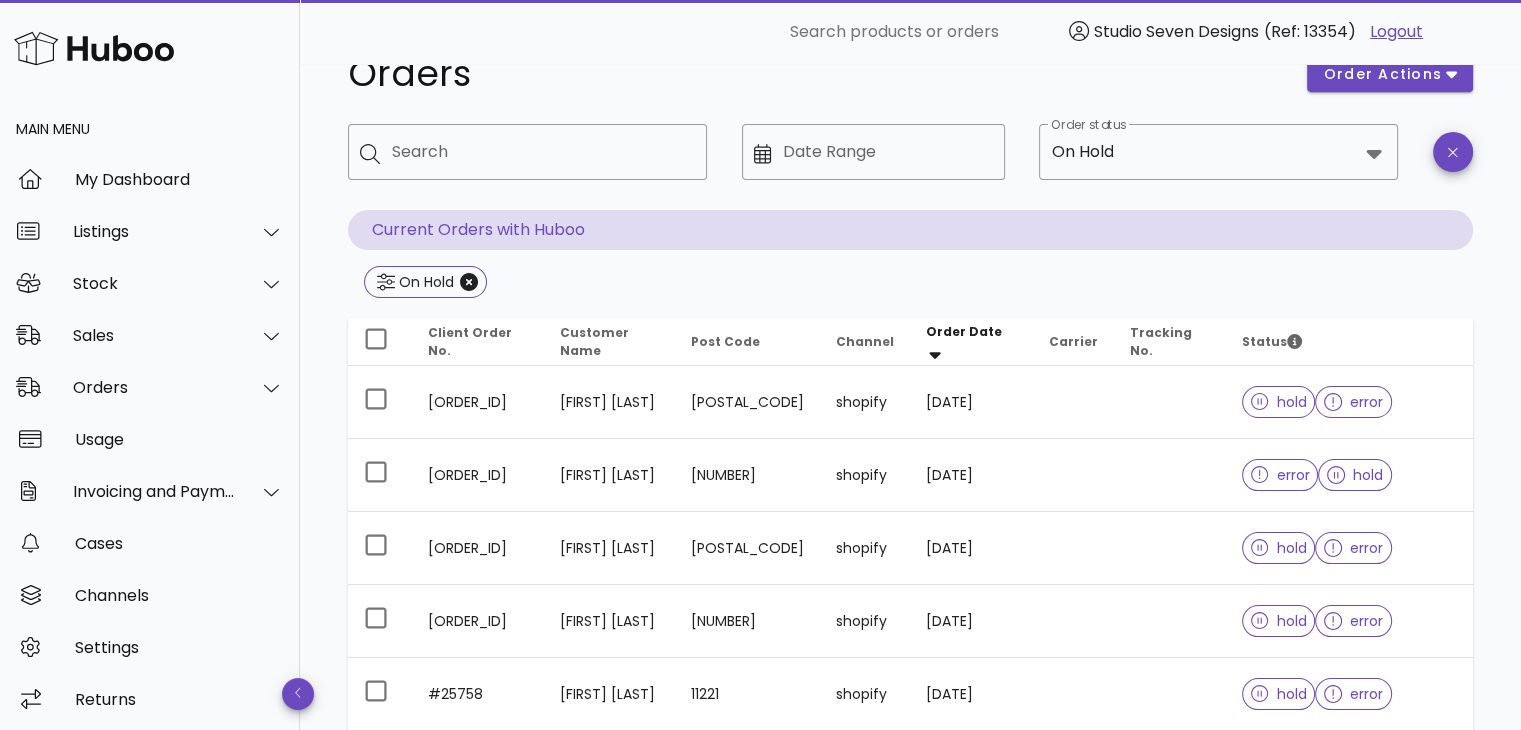 scroll, scrollTop: 40, scrollLeft: 0, axis: vertical 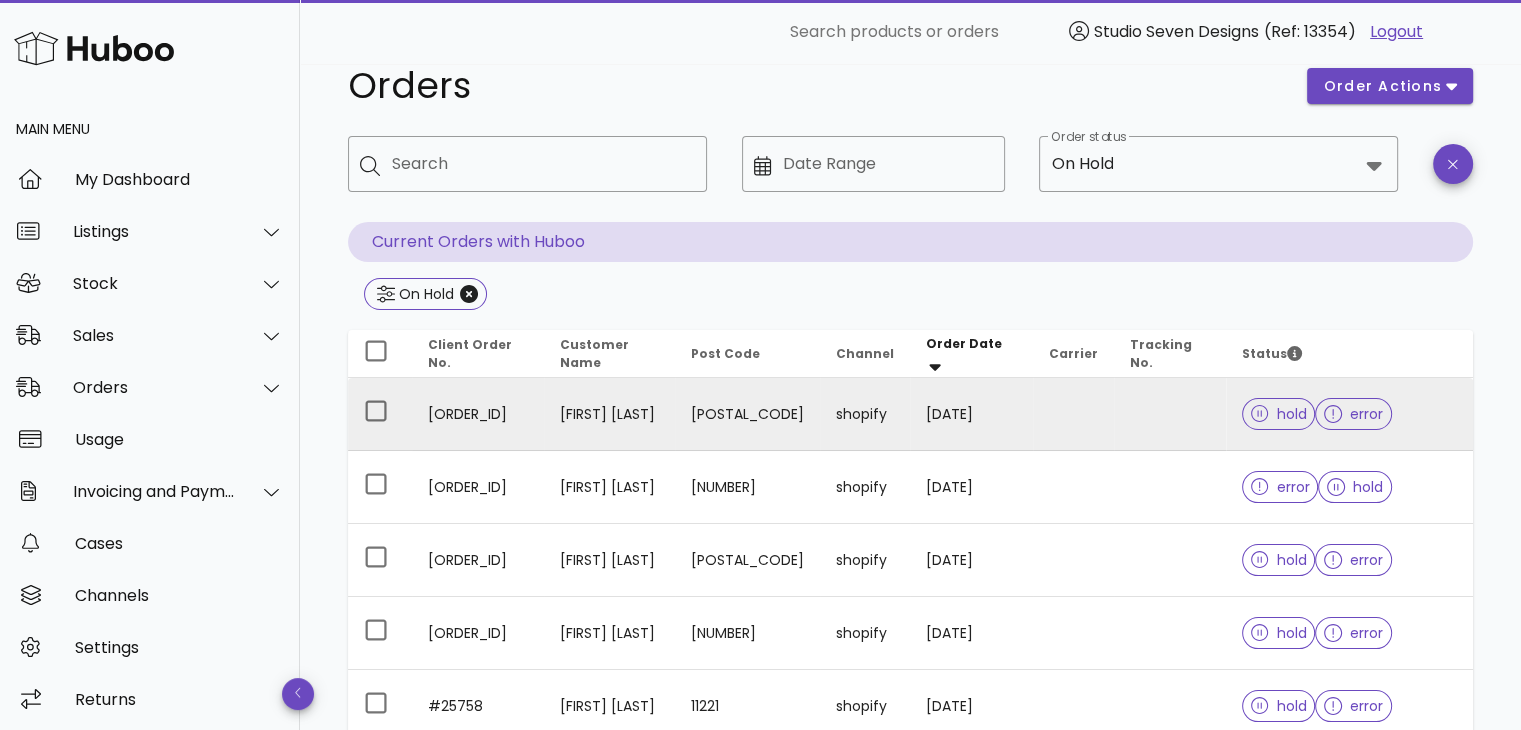 click at bounding box center [1337, 414] 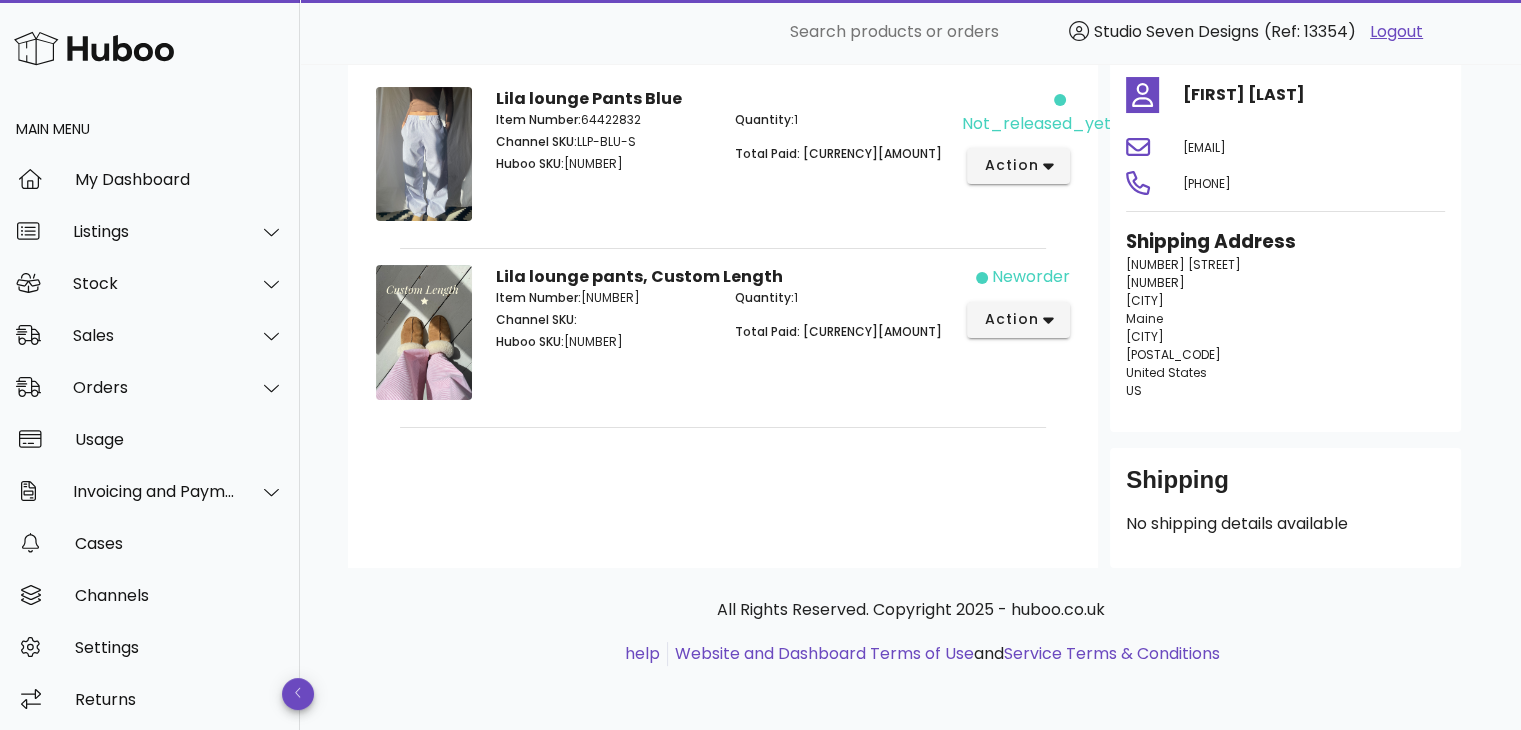scroll, scrollTop: 0, scrollLeft: 0, axis: both 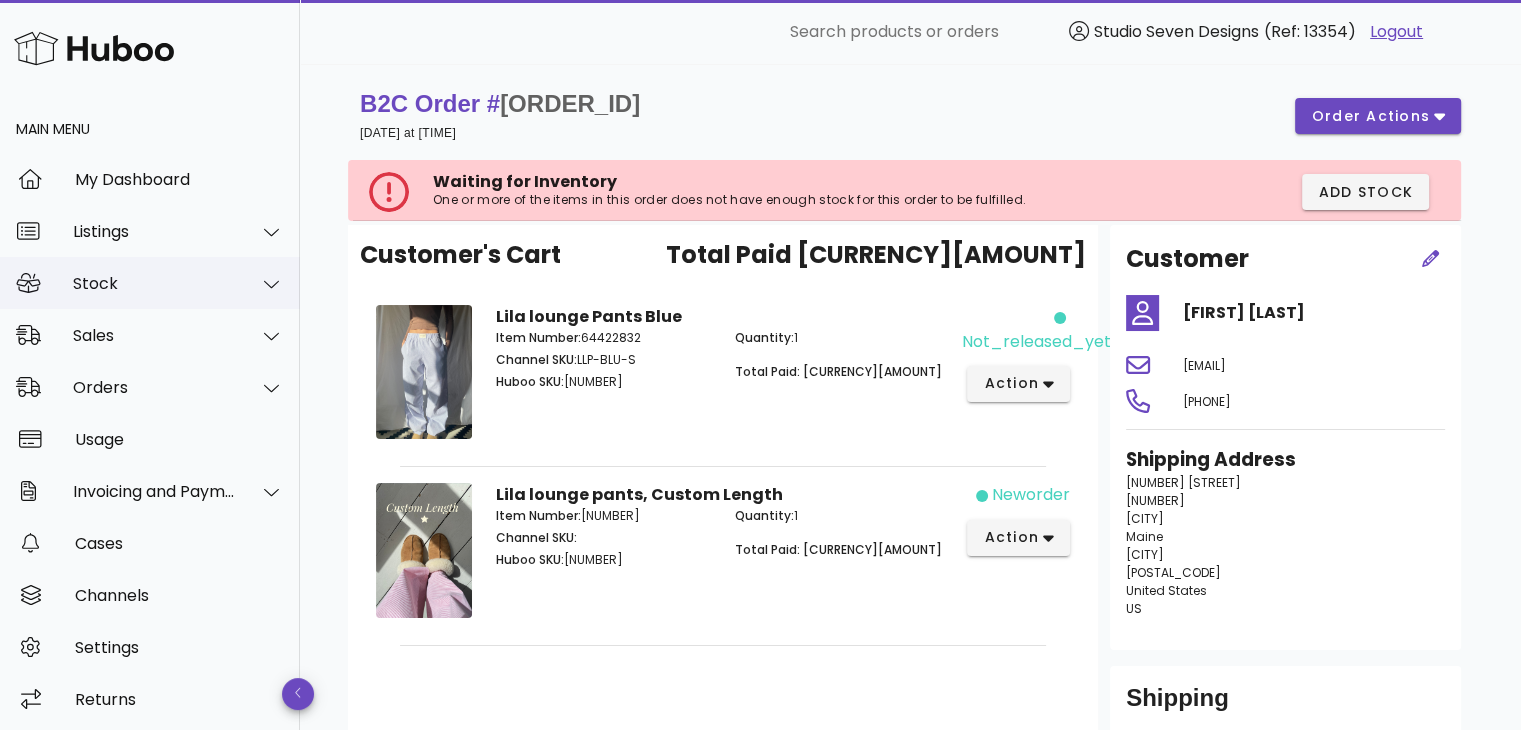 click on "Stock" at bounding box center (154, 283) 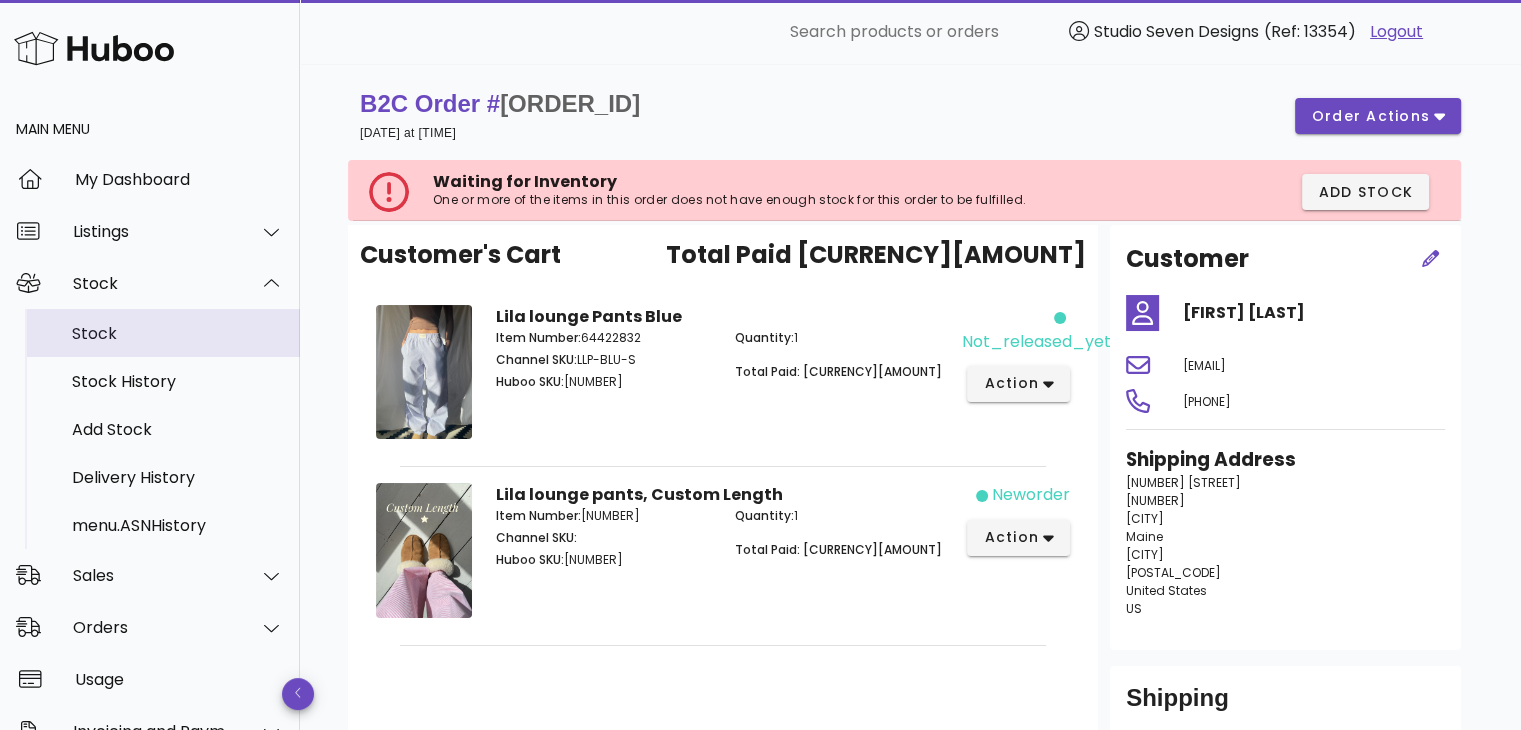 click on "Stock" at bounding box center [178, 333] 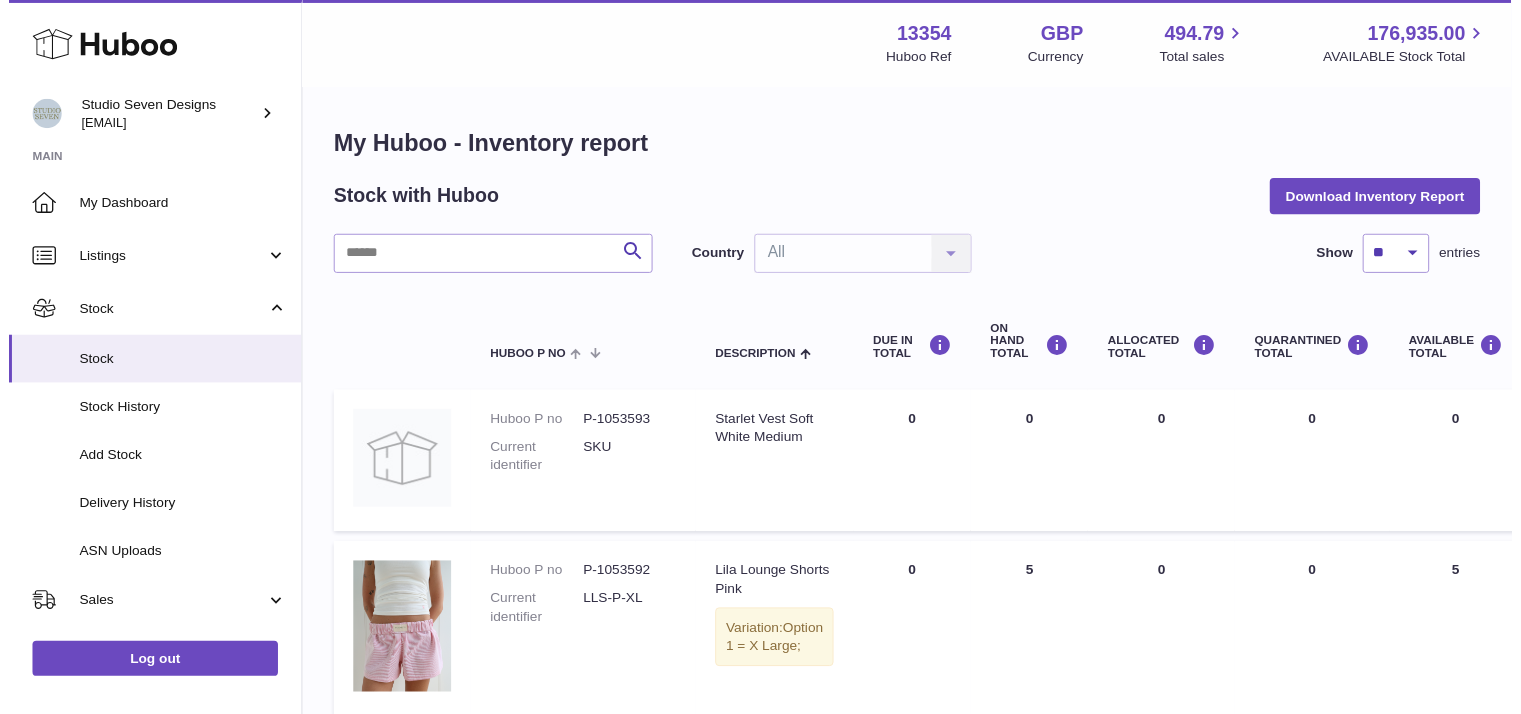 scroll, scrollTop: 0, scrollLeft: 0, axis: both 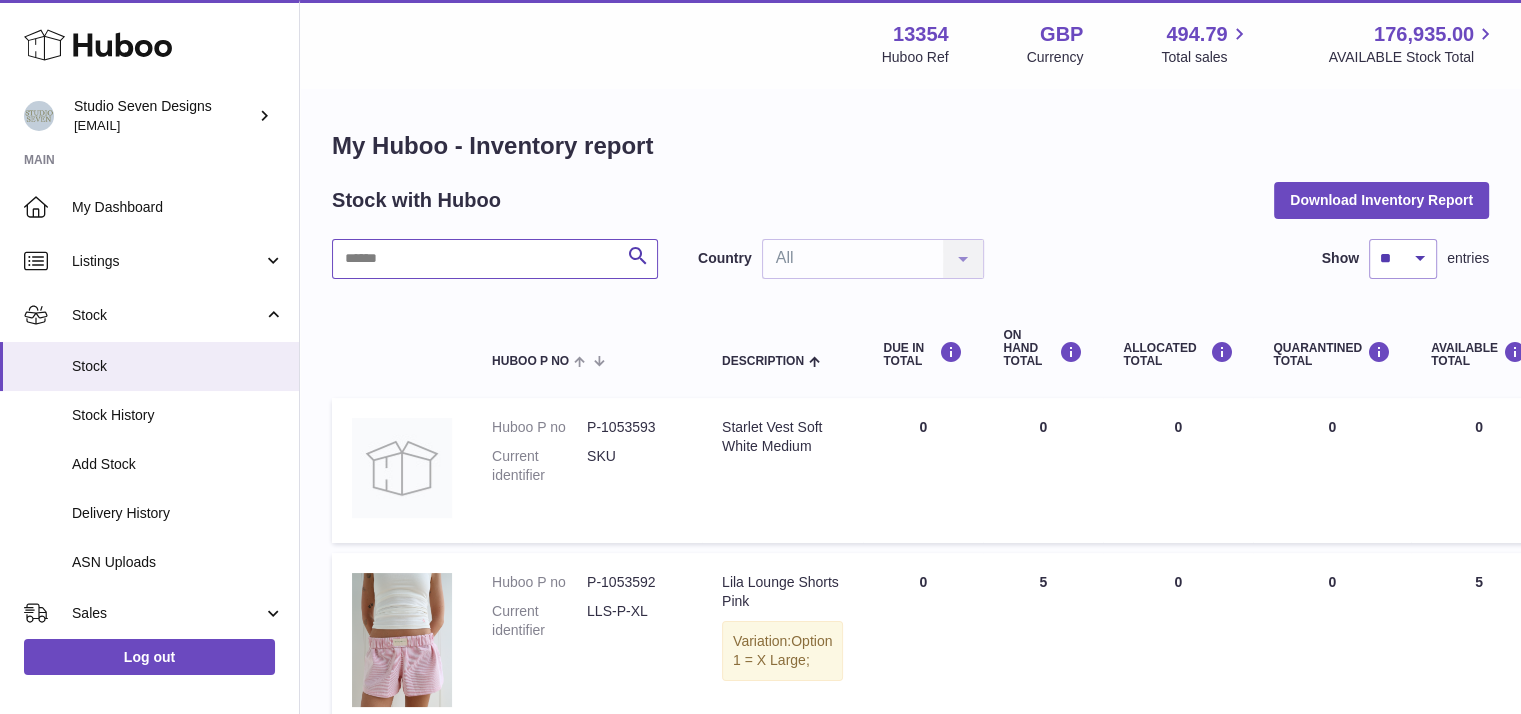 click at bounding box center [495, 259] 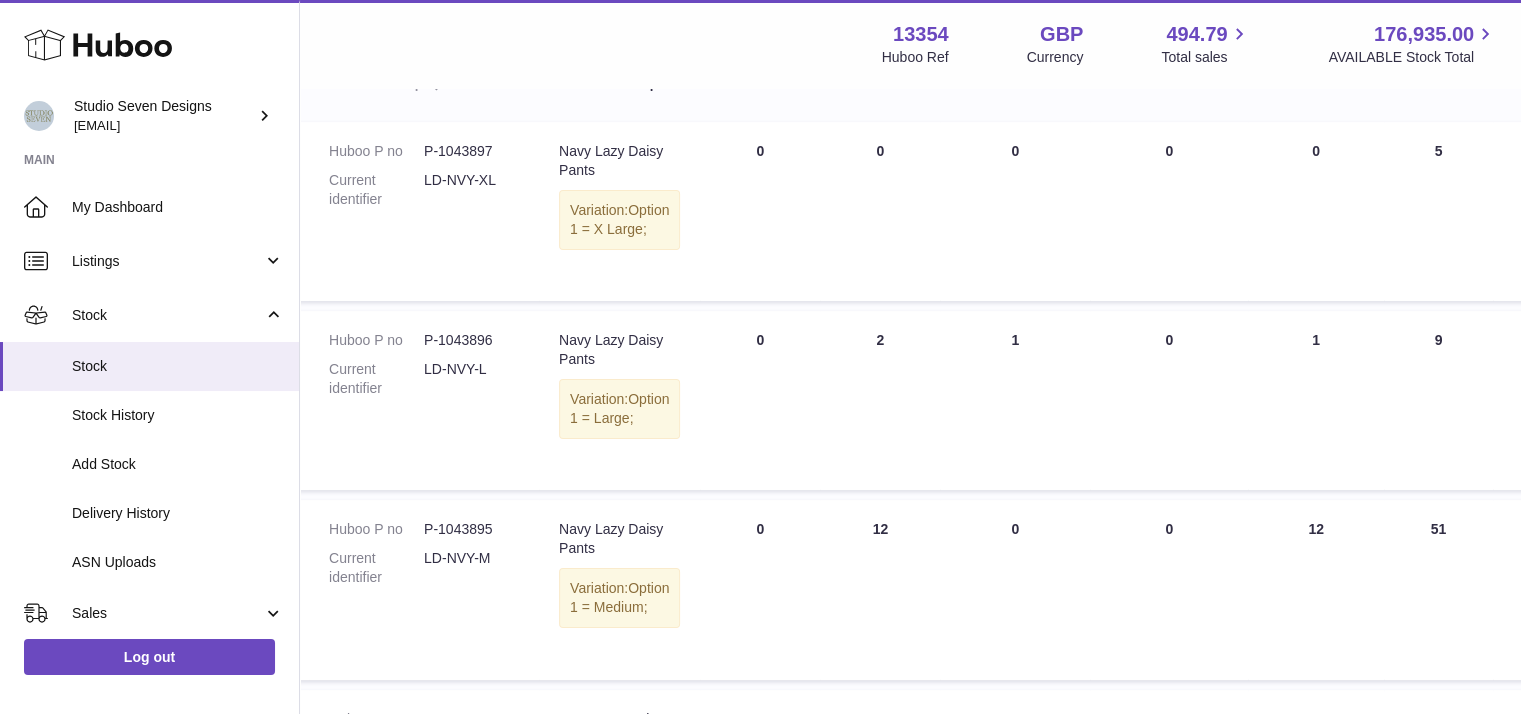 scroll, scrollTop: 276, scrollLeft: 163, axis: both 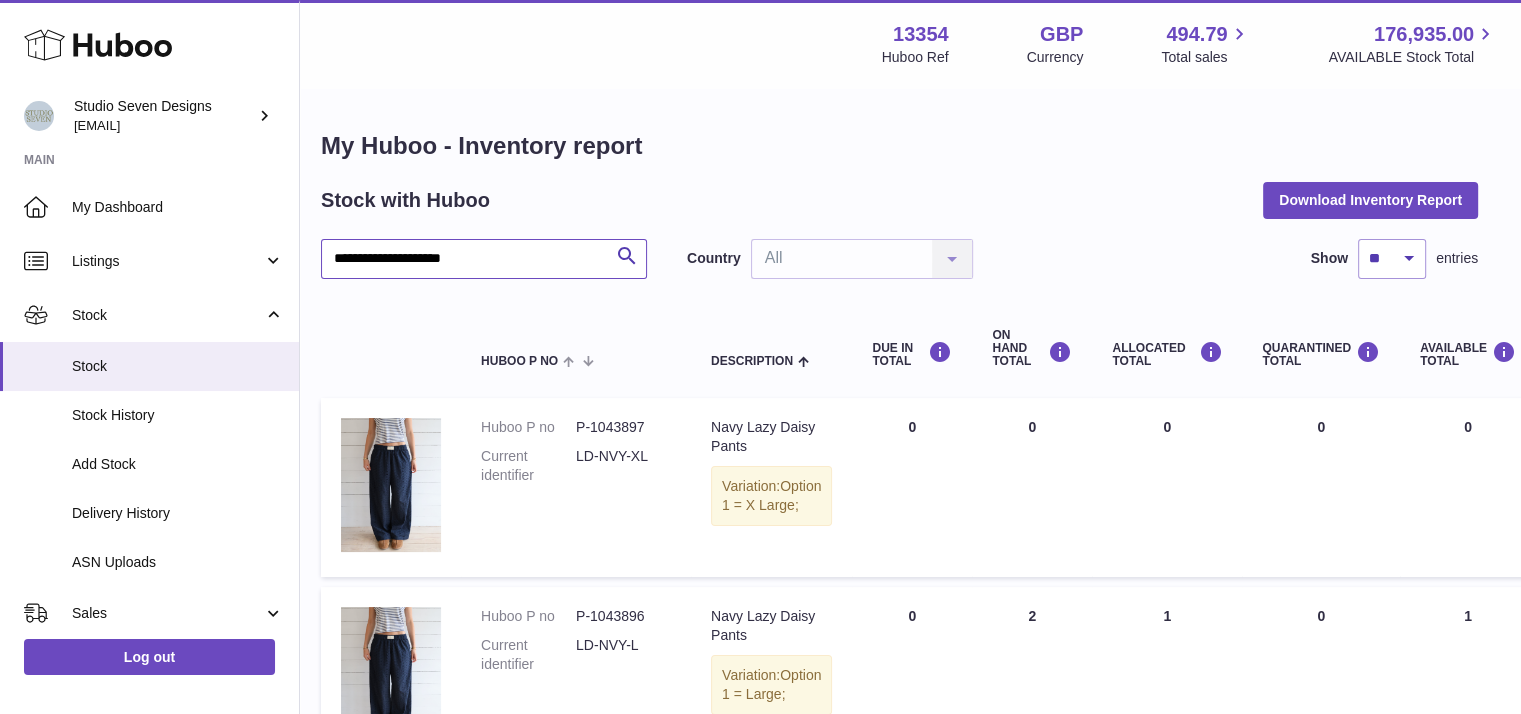 click on "**********" at bounding box center (484, 259) 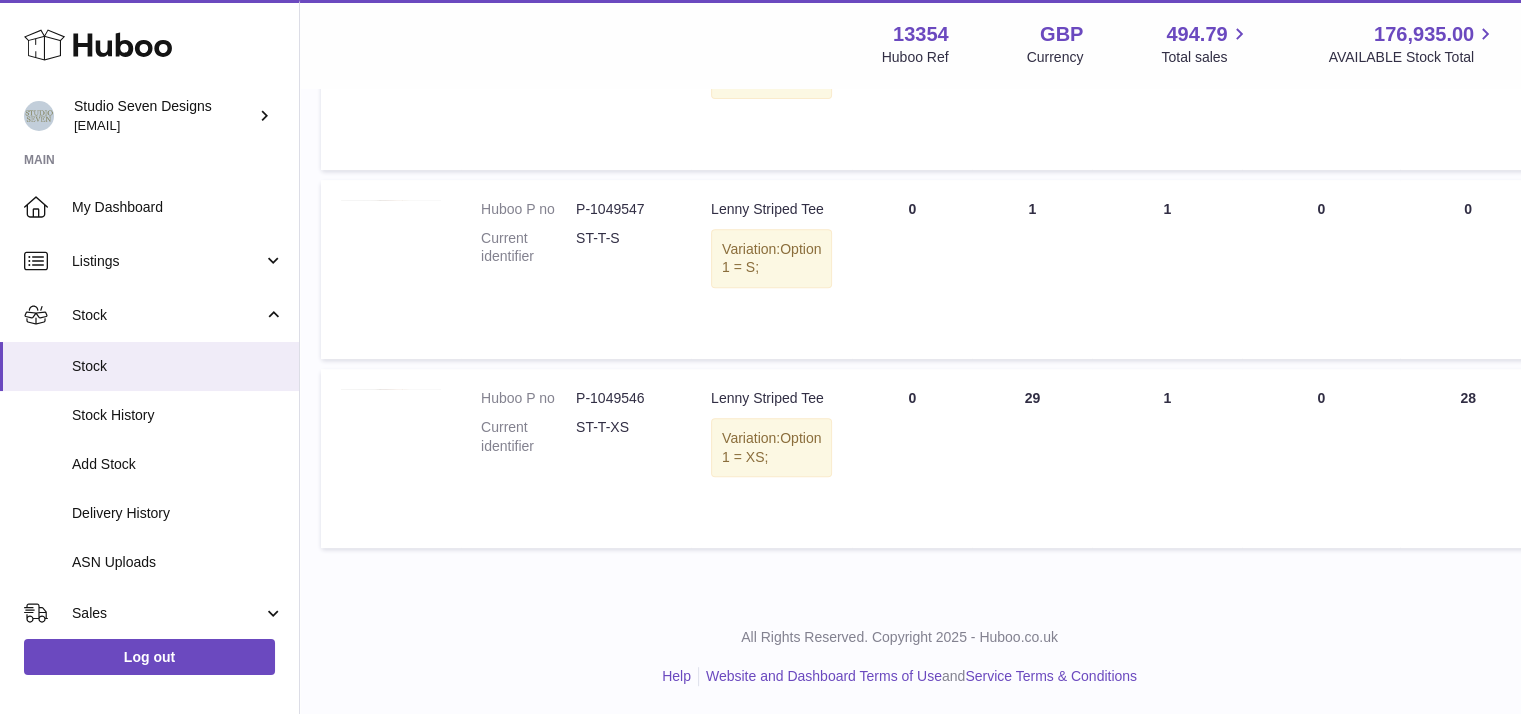 scroll, scrollTop: 698, scrollLeft: 11, axis: both 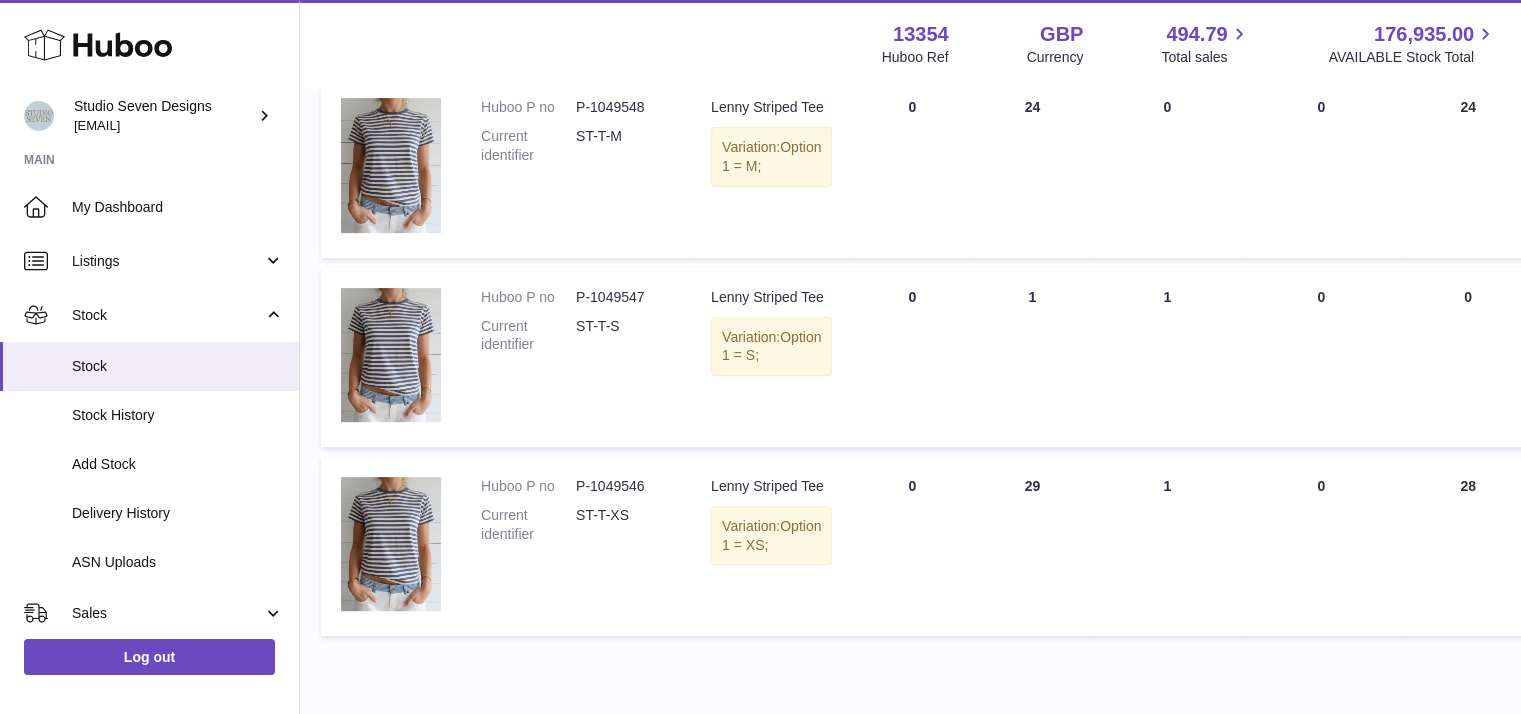 type on "*****" 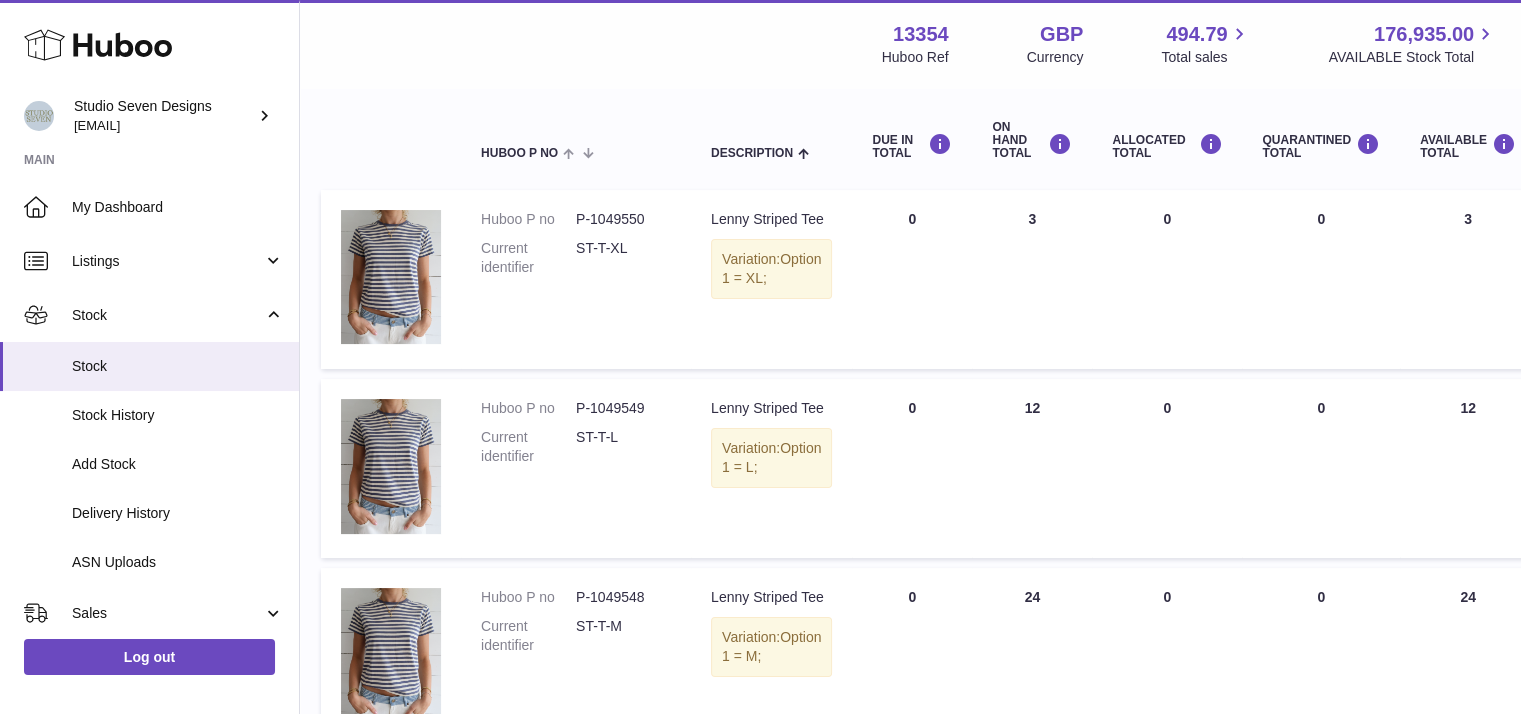 scroll, scrollTop: 198, scrollLeft: 11, axis: both 